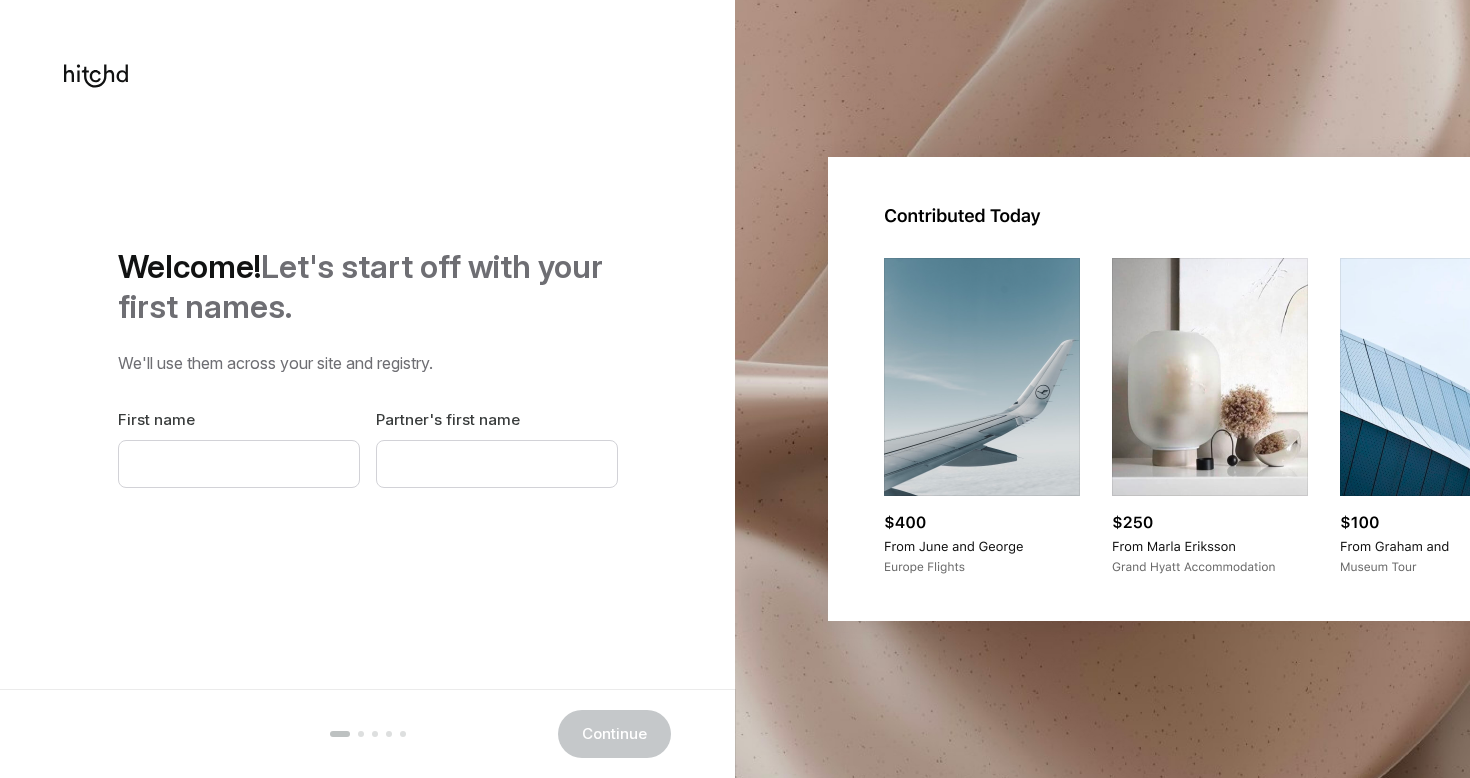 scroll, scrollTop: 0, scrollLeft: 0, axis: both 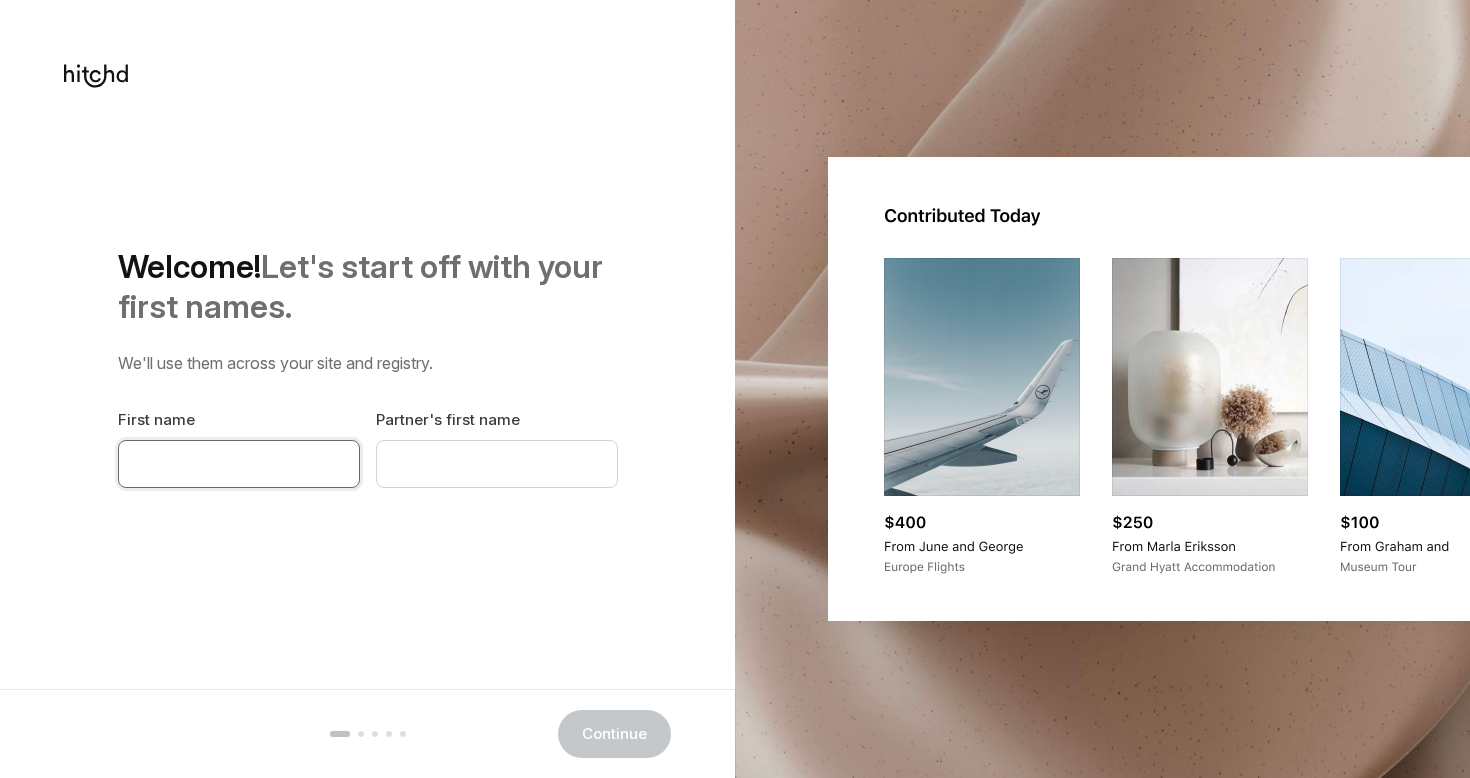 click at bounding box center (239, 464) 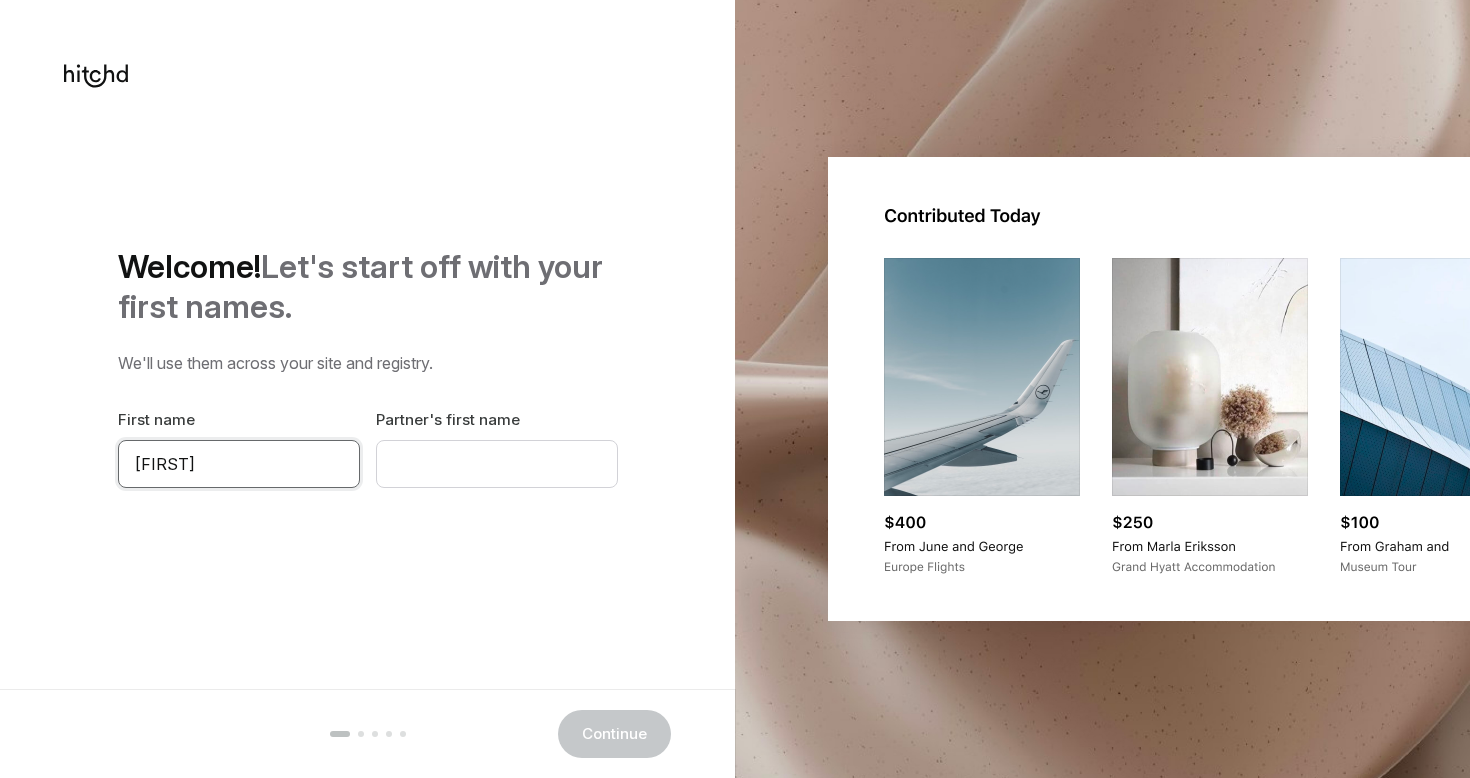 type on "[FIRST]" 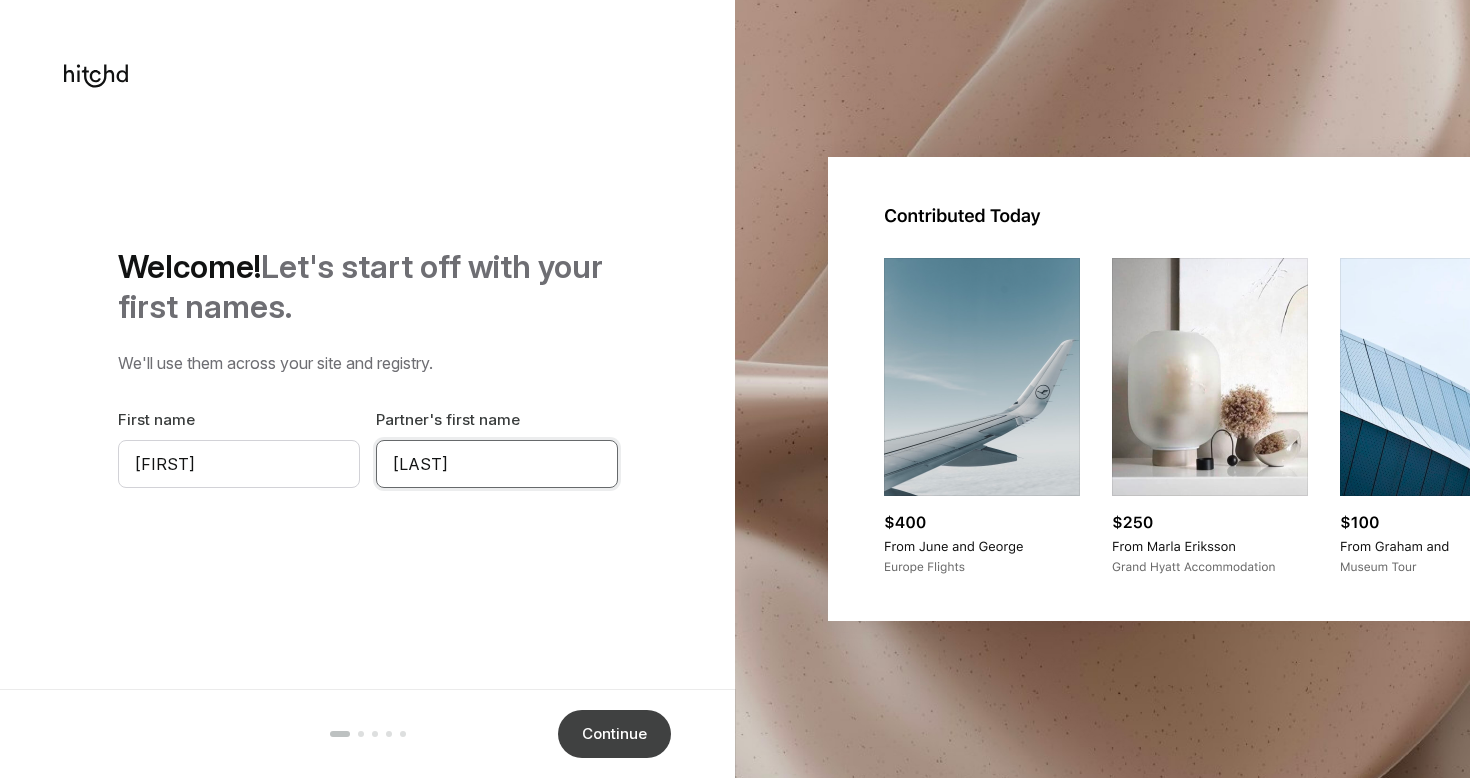 type on "[LAST]" 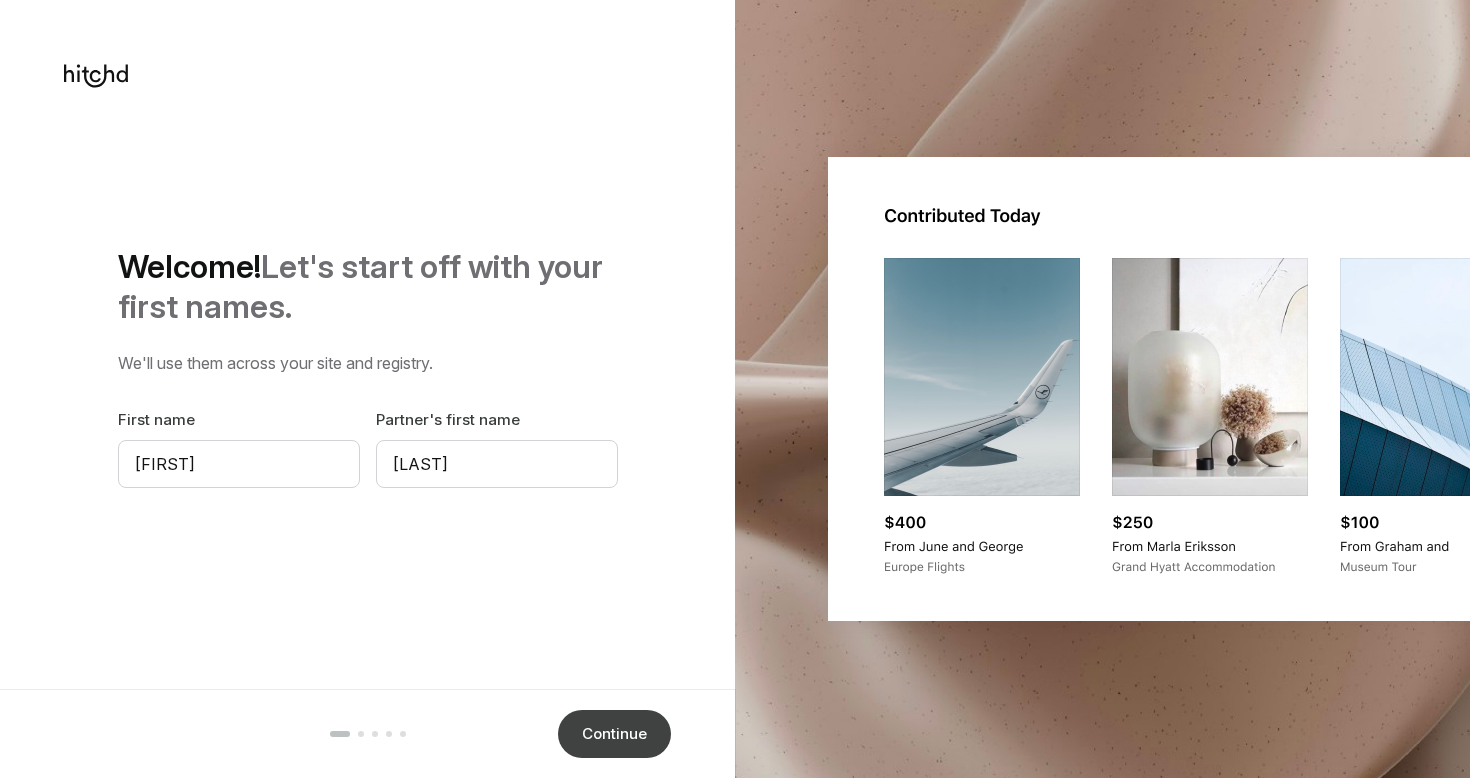 click on "Continue" at bounding box center [614, 734] 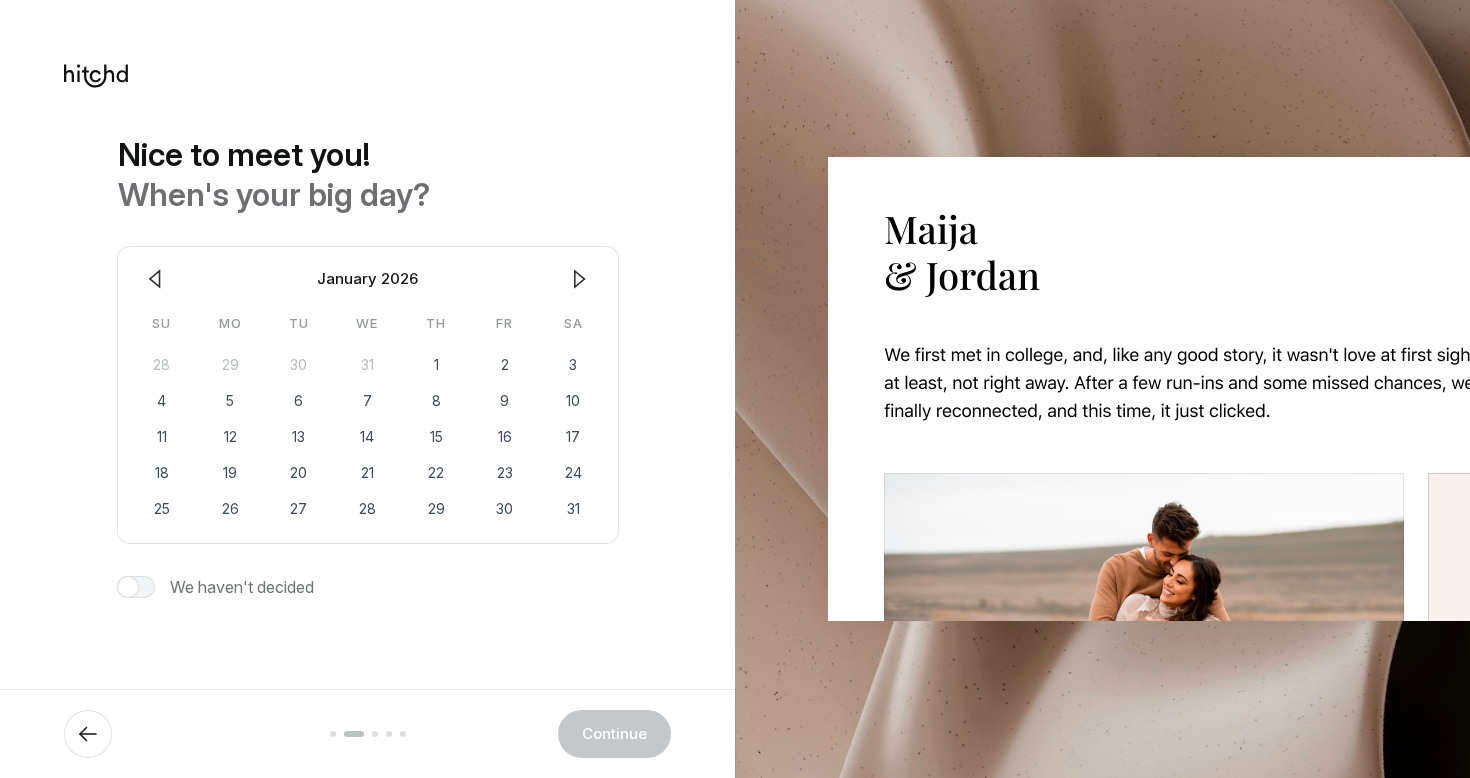 click at bounding box center [579, 279] 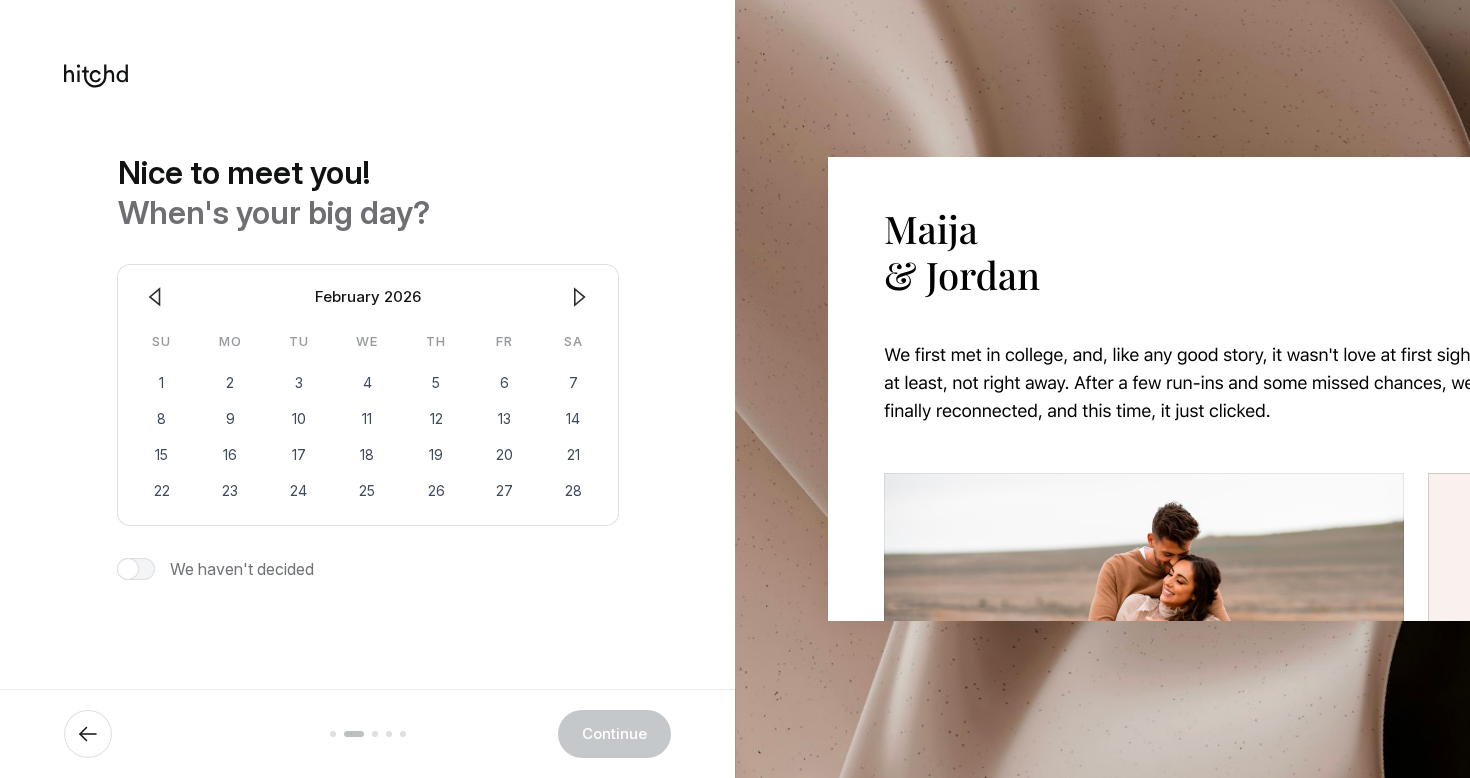click on "February 2026" at bounding box center (368, 297) 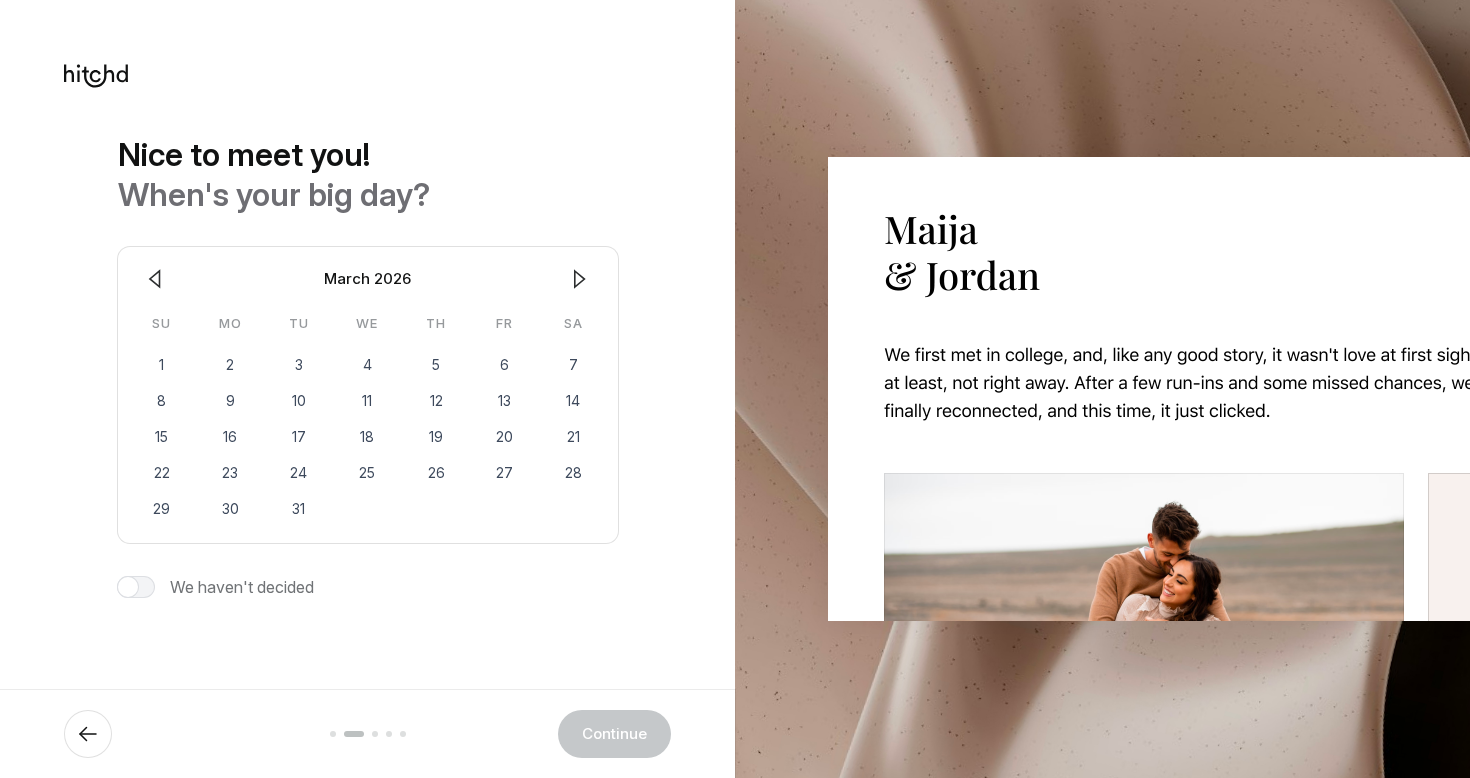 click at bounding box center (579, 279) 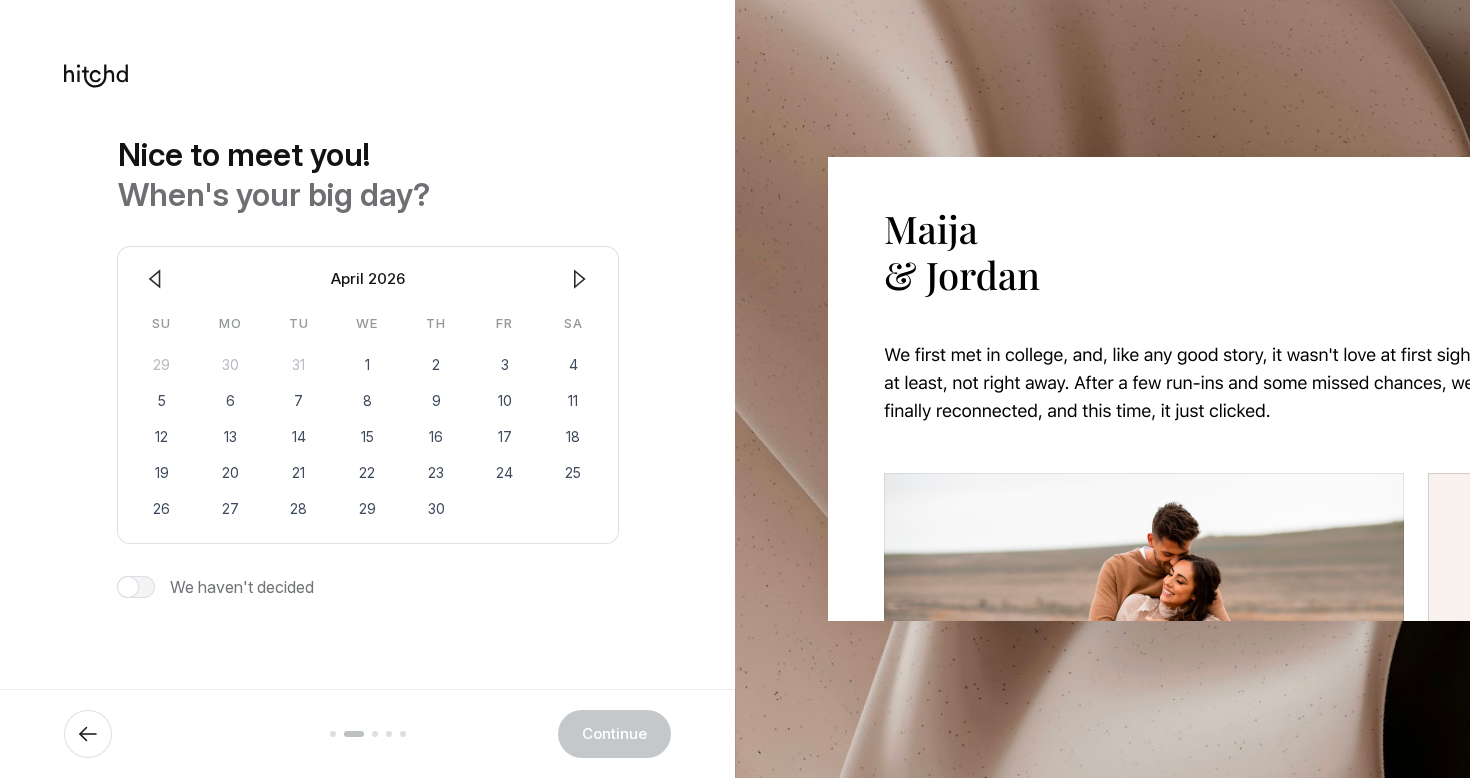 click at bounding box center [579, 279] 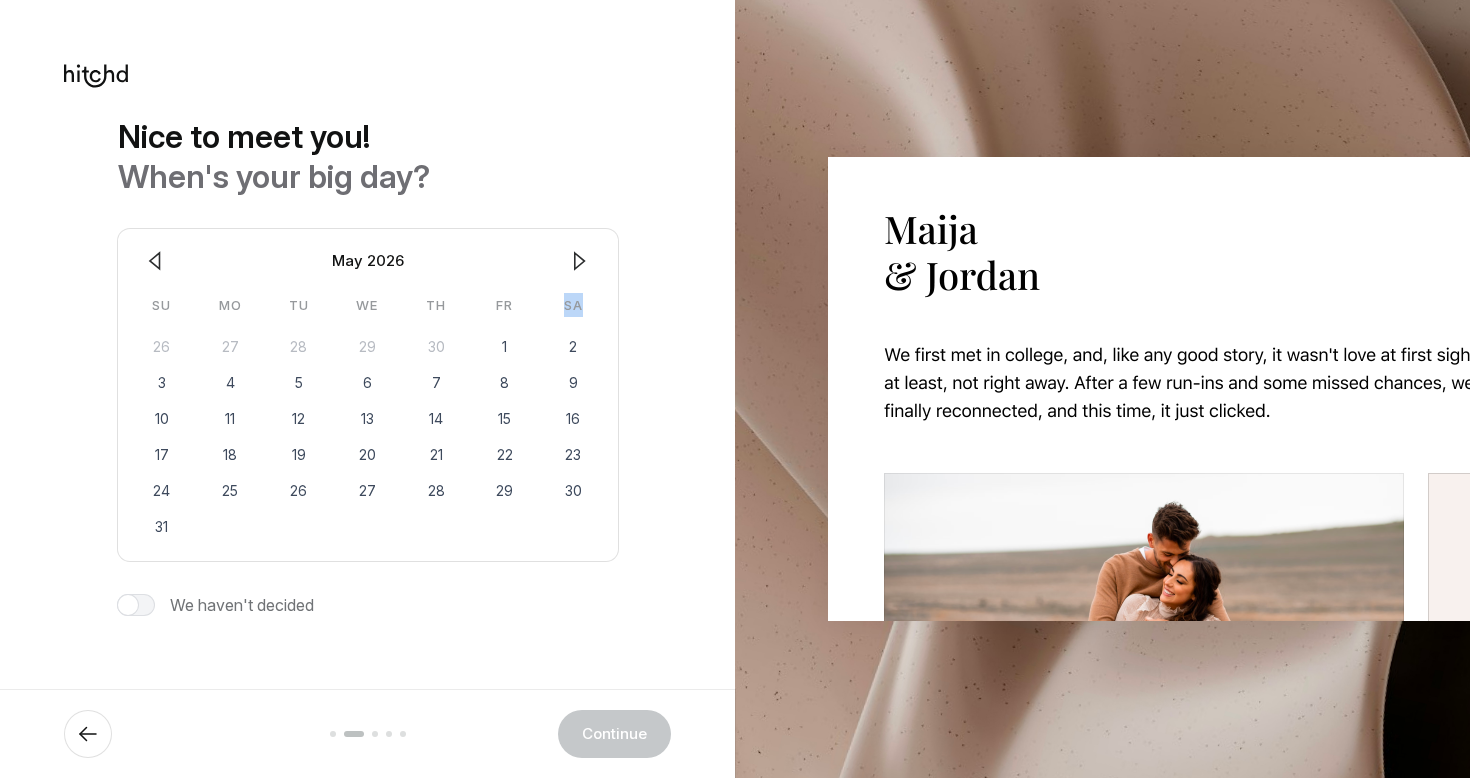 click on "Sa" at bounding box center (573, 305) 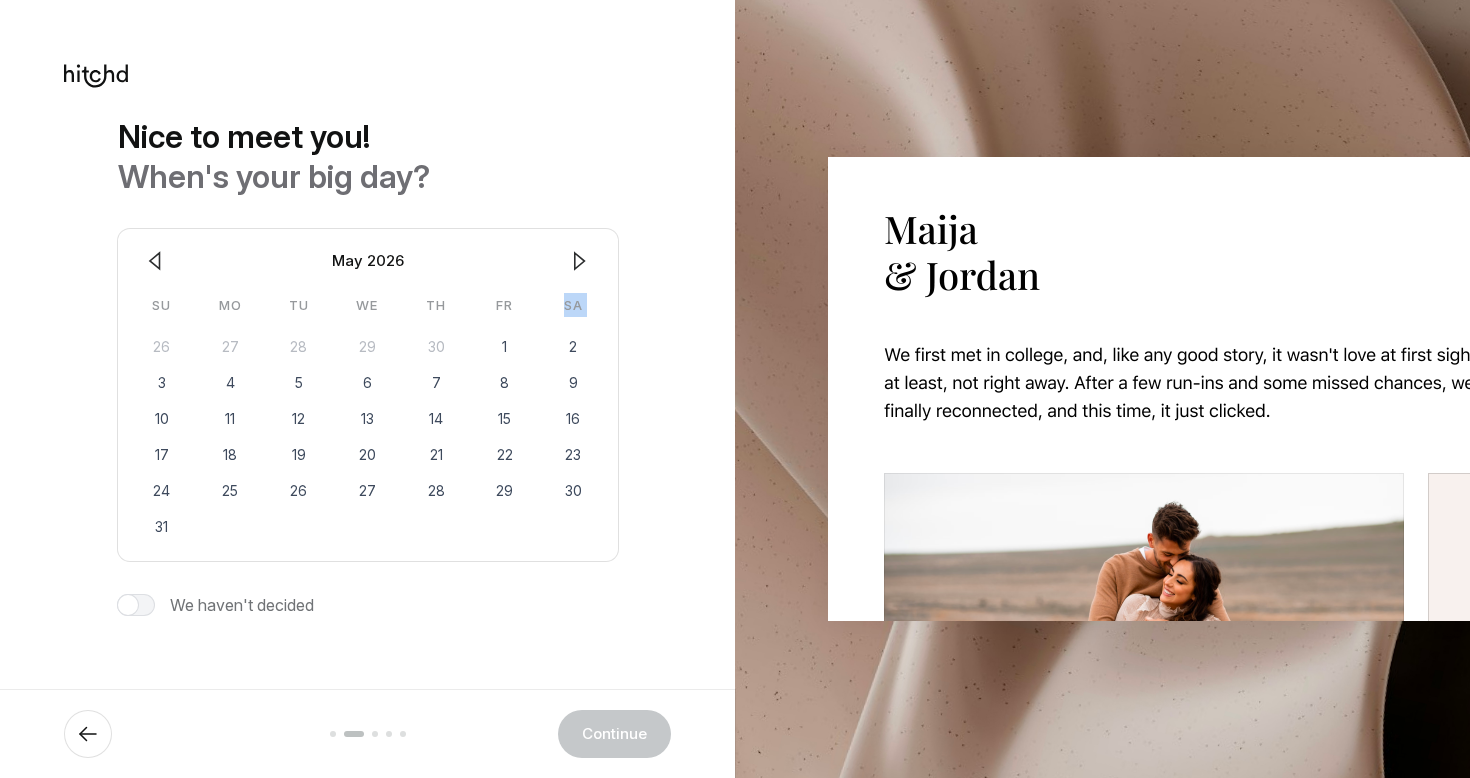 click on "Sa" at bounding box center [573, 305] 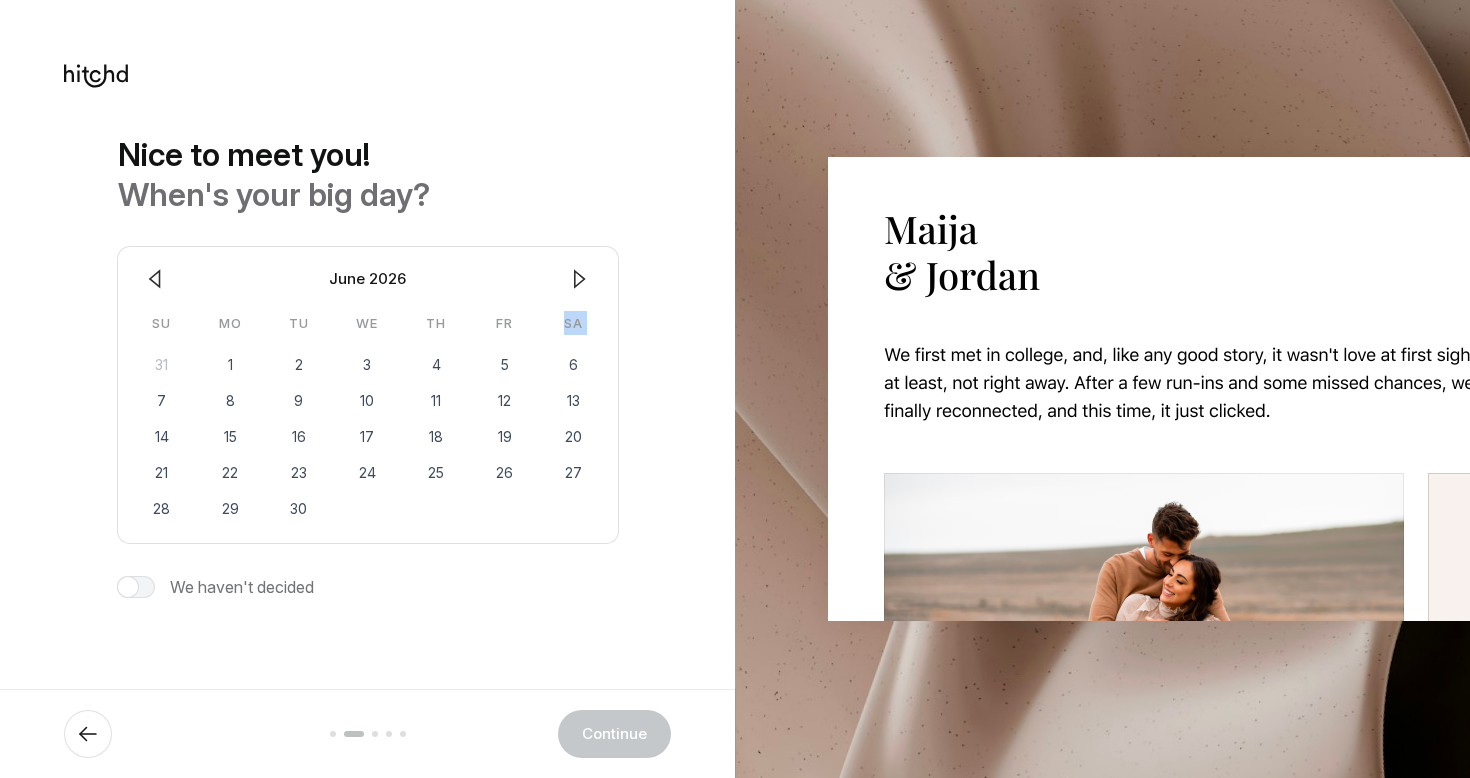 click at bounding box center [579, 279] 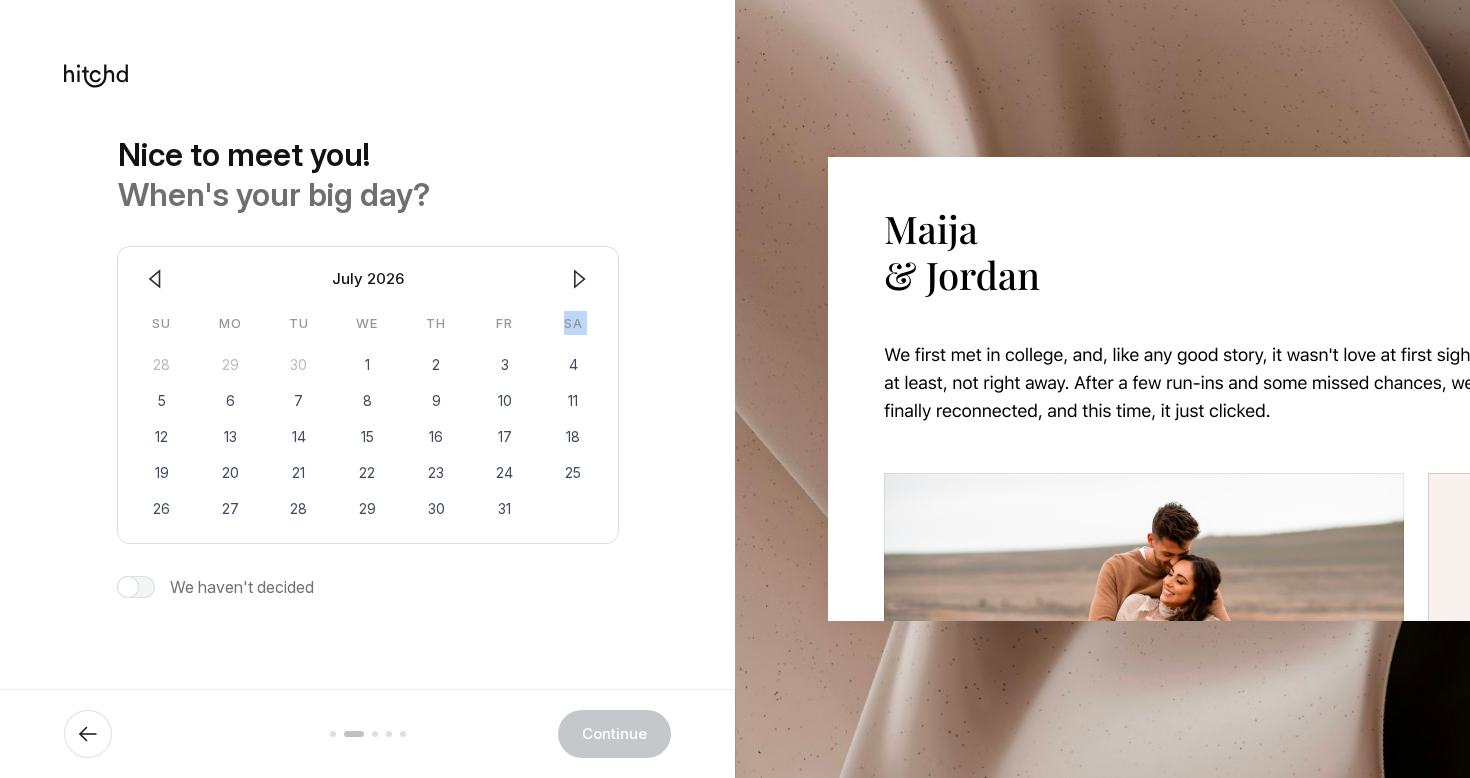 click at bounding box center (579, 279) 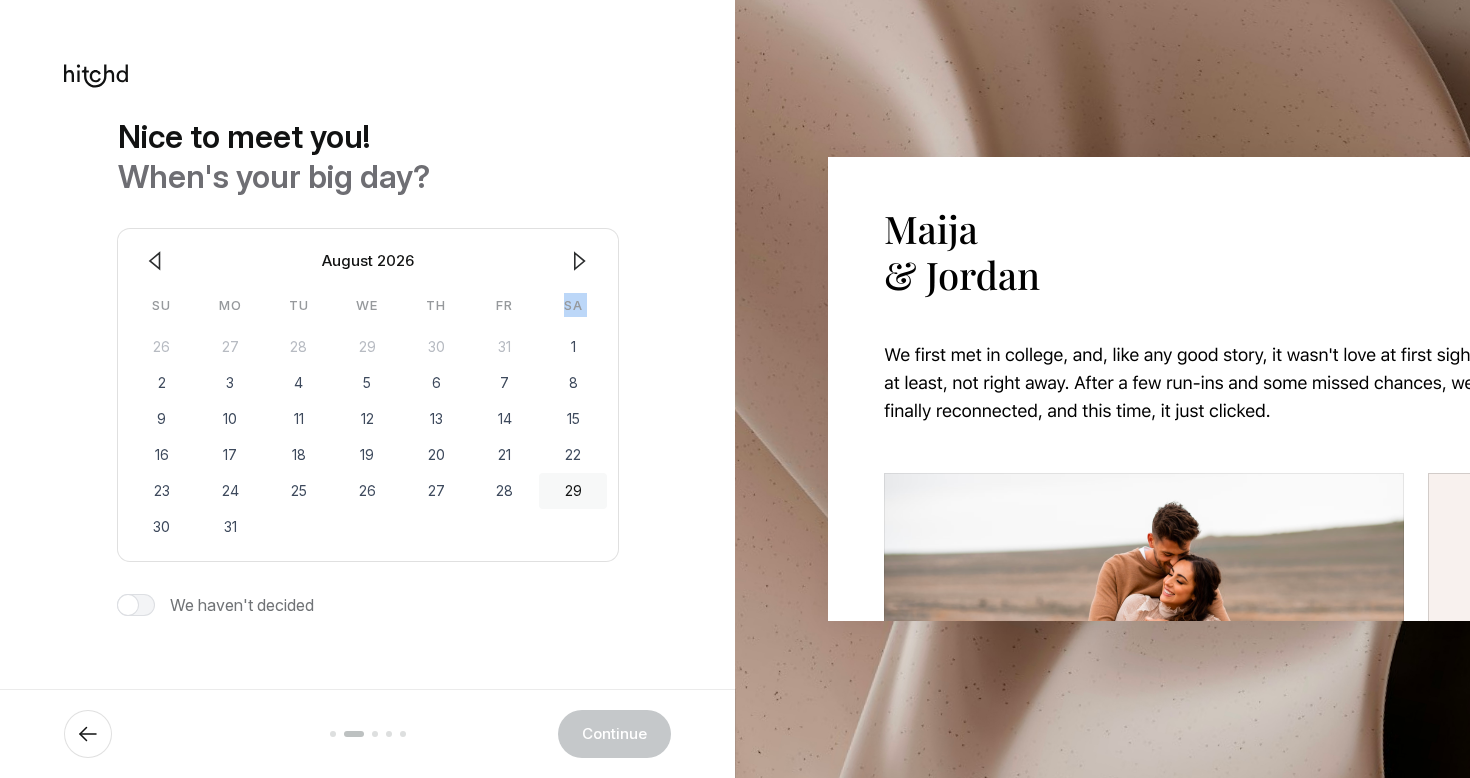 click on "29" at bounding box center (573, 491) 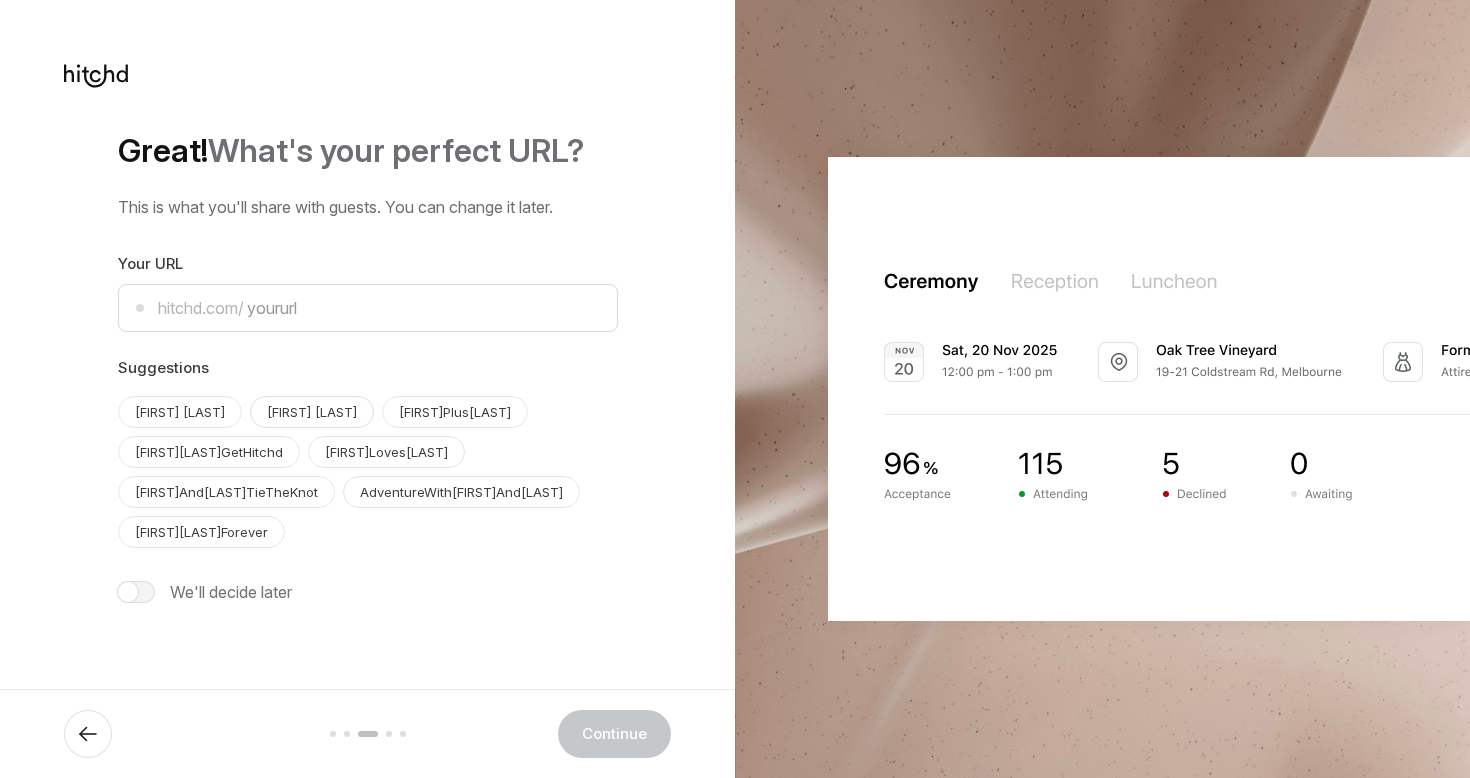 click on "[FIRST] [LAST]" at bounding box center [180, 412] 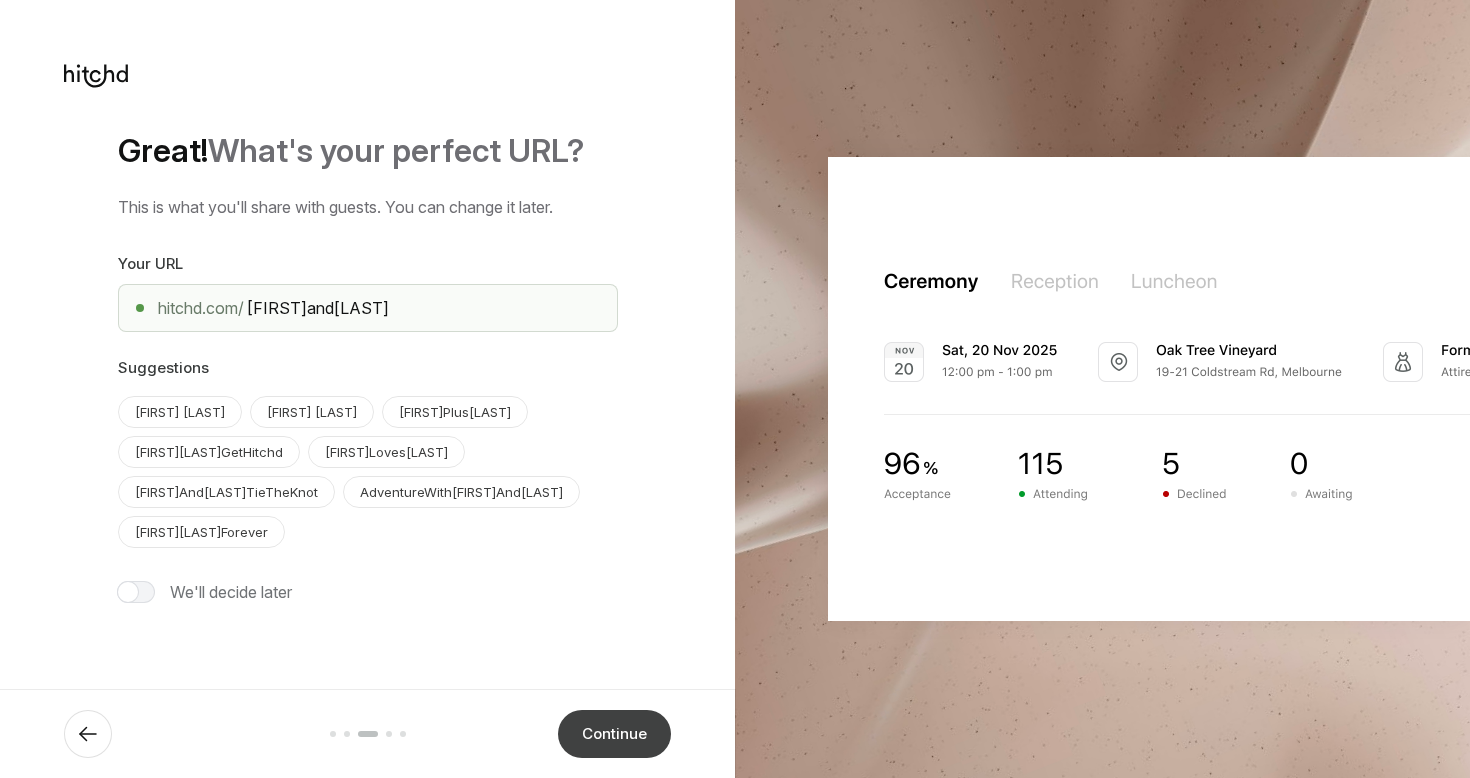 click on "Continue" at bounding box center (614, 734) 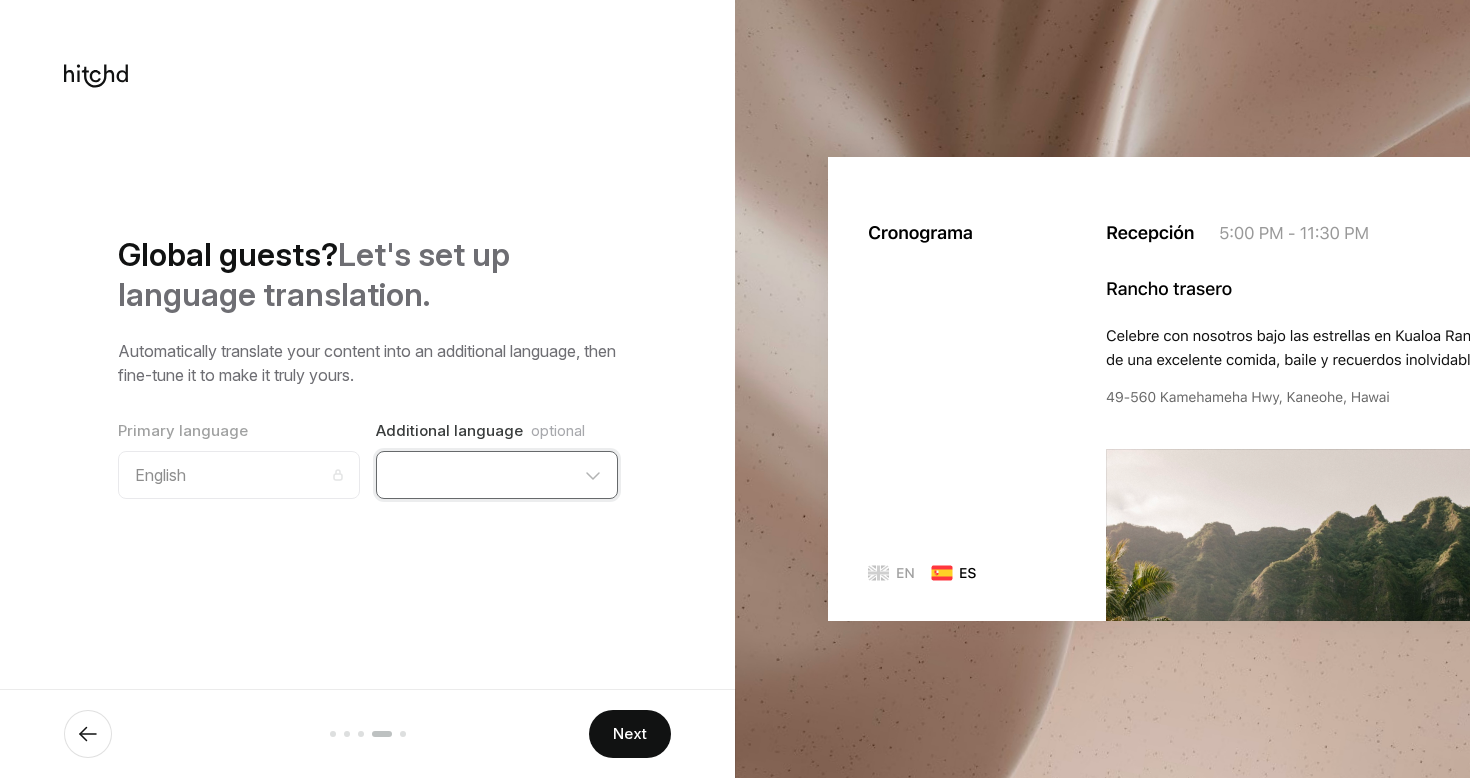 click on "Czech
Dutch
Danish
Estonian
Finnish
French
German
Greek
Hungarian
Italian
Latvian
Lithuanian
Luxembourgish
Norwegian
Polish
Portuguese
Slovak
Slovenian
Spanish
Swedish" at bounding box center [497, 475] 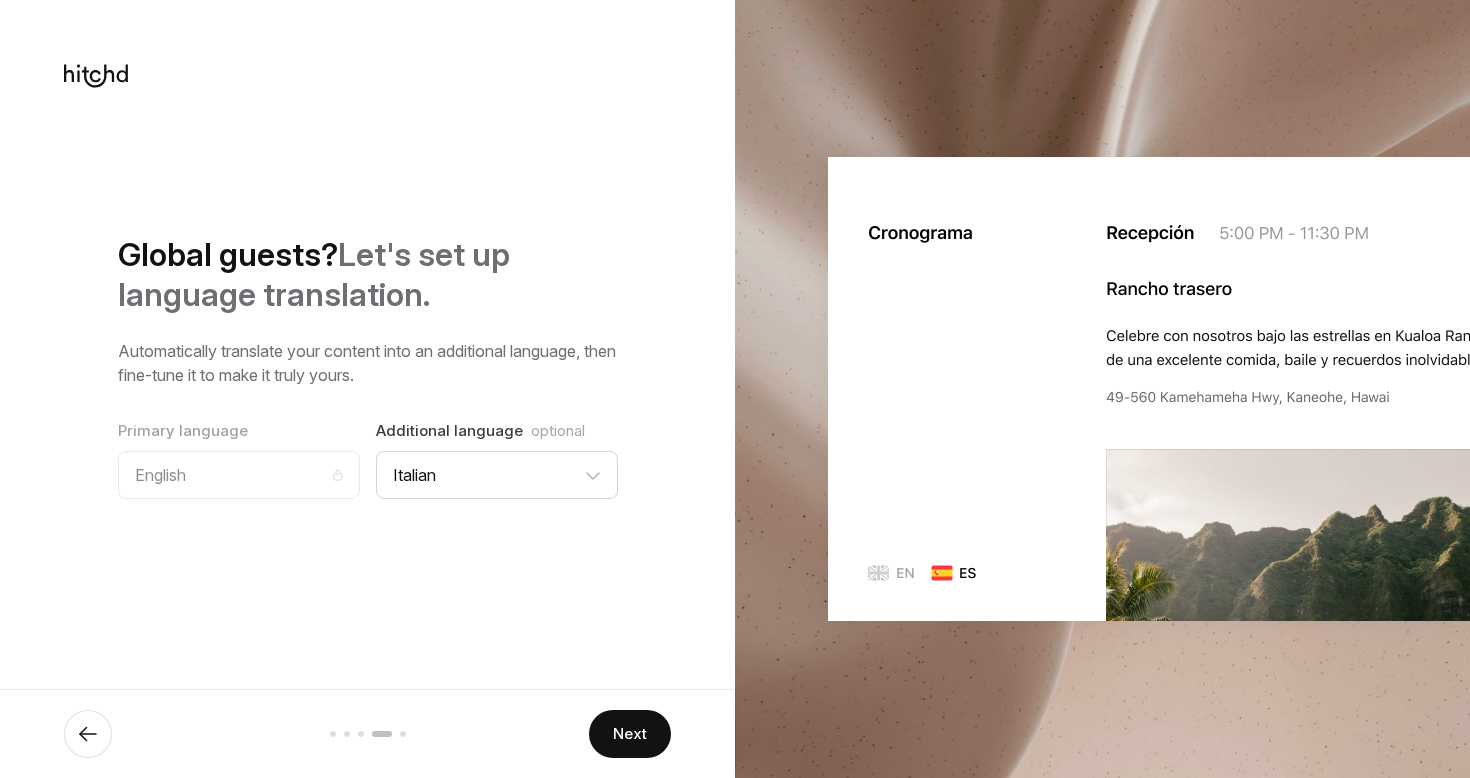 click on "Global guests?  Let's set up language translation.
Automatically translate your content into an additional language, then fine-tune it to make it truly yours.
Primary language
English
Italian
Additional language optional
Czech
Dutch
Danish
Estonian
Finnish
French
German
Greek
Hungarian" at bounding box center [367, 367] 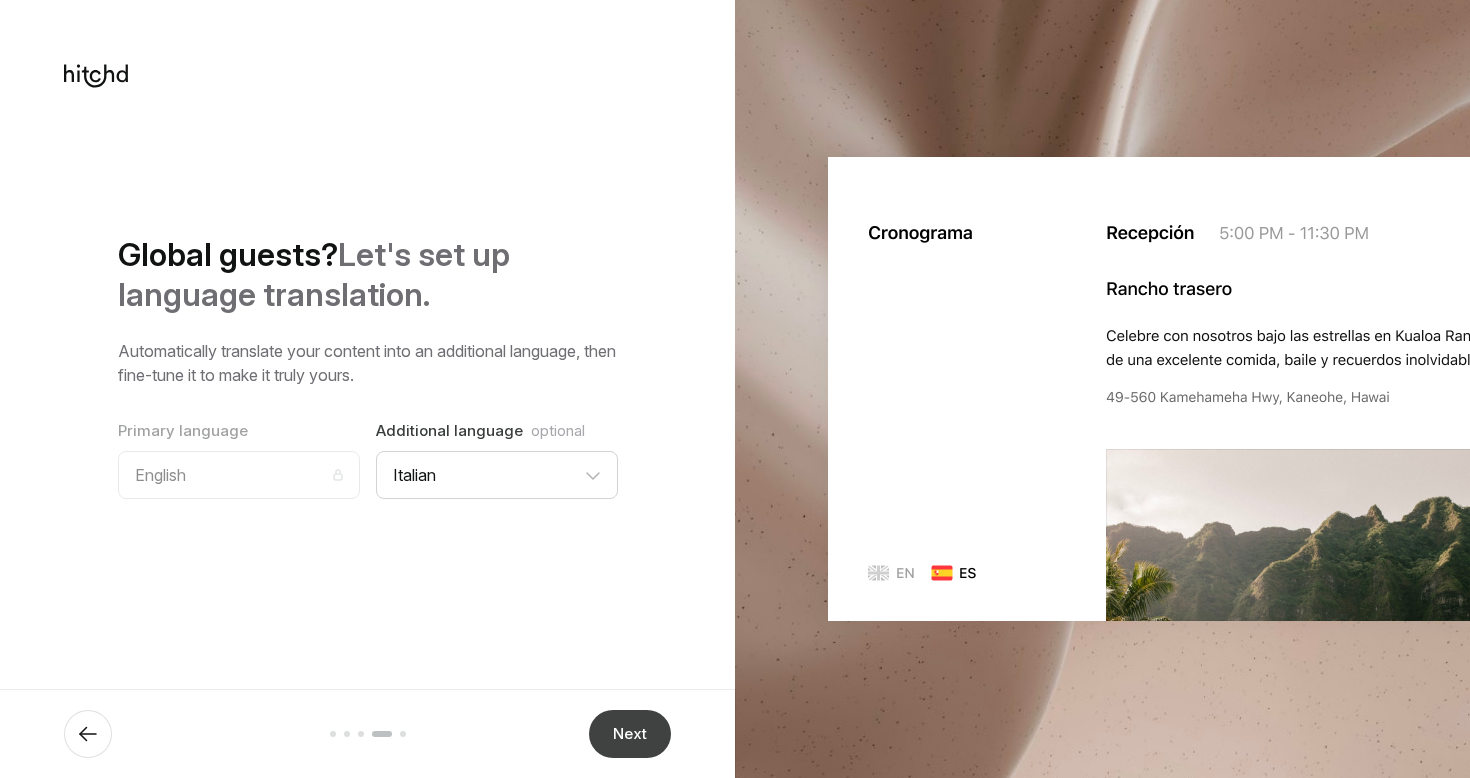 click on "Next" at bounding box center (630, 734) 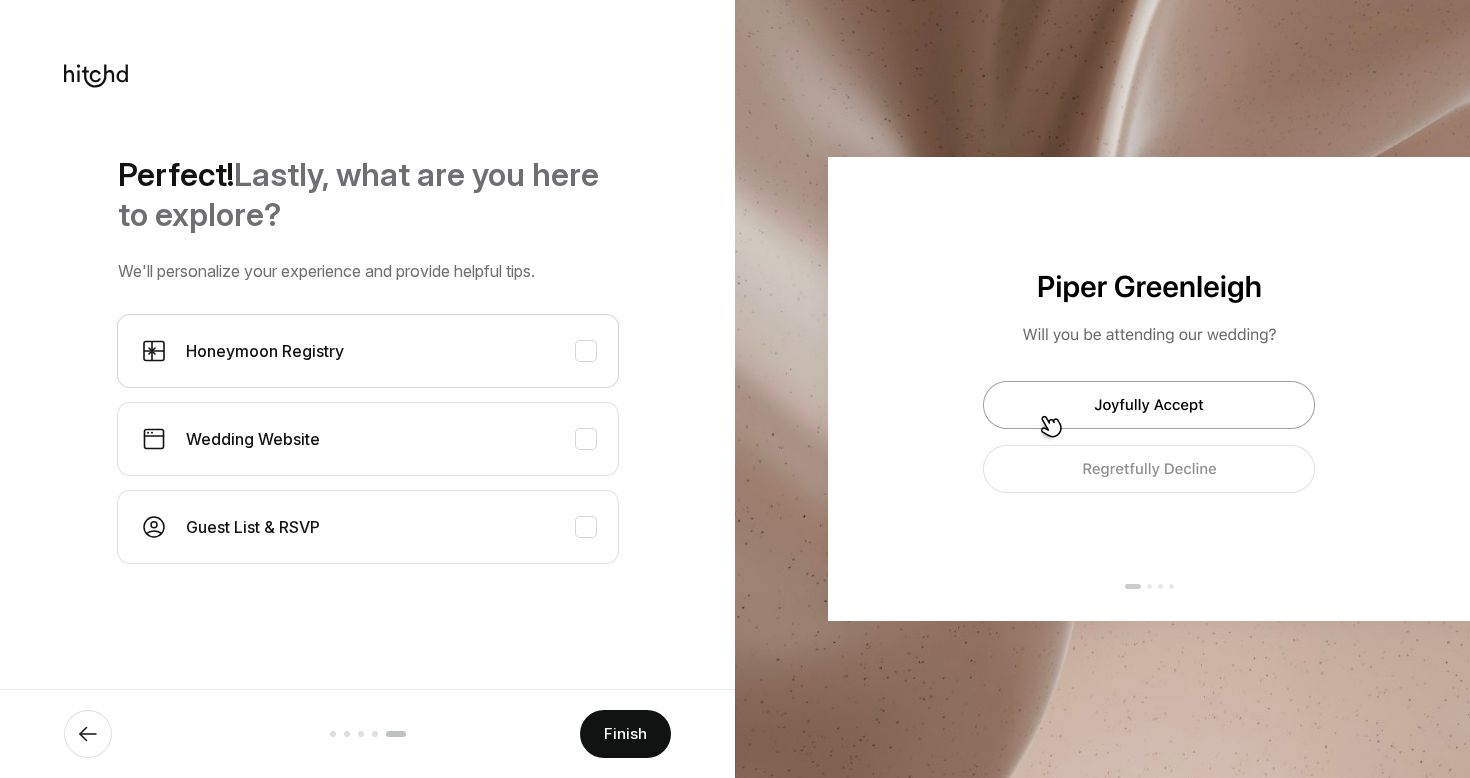 click on "Honeymoon Registry" at bounding box center [390, 351] 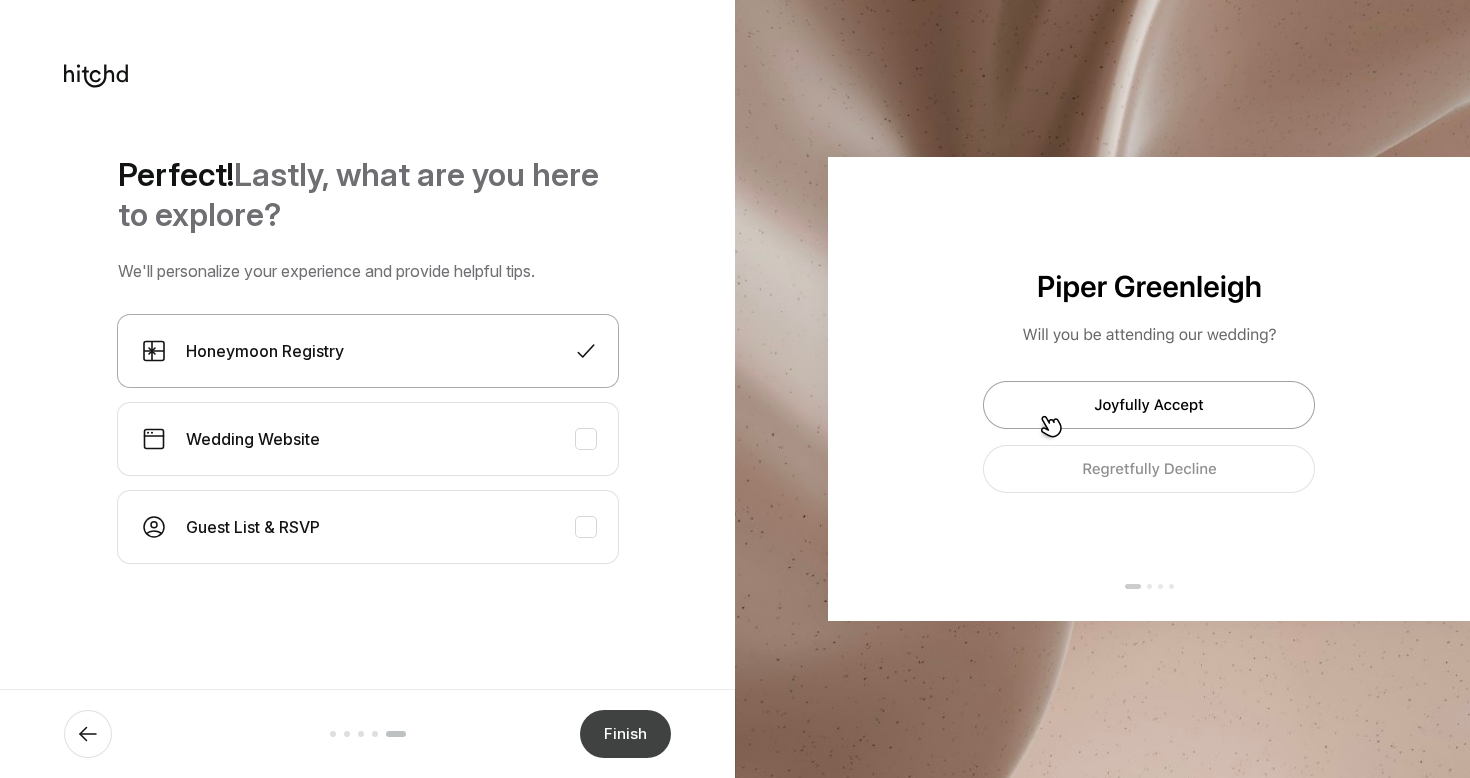 click on "Finish" at bounding box center (625, 734) 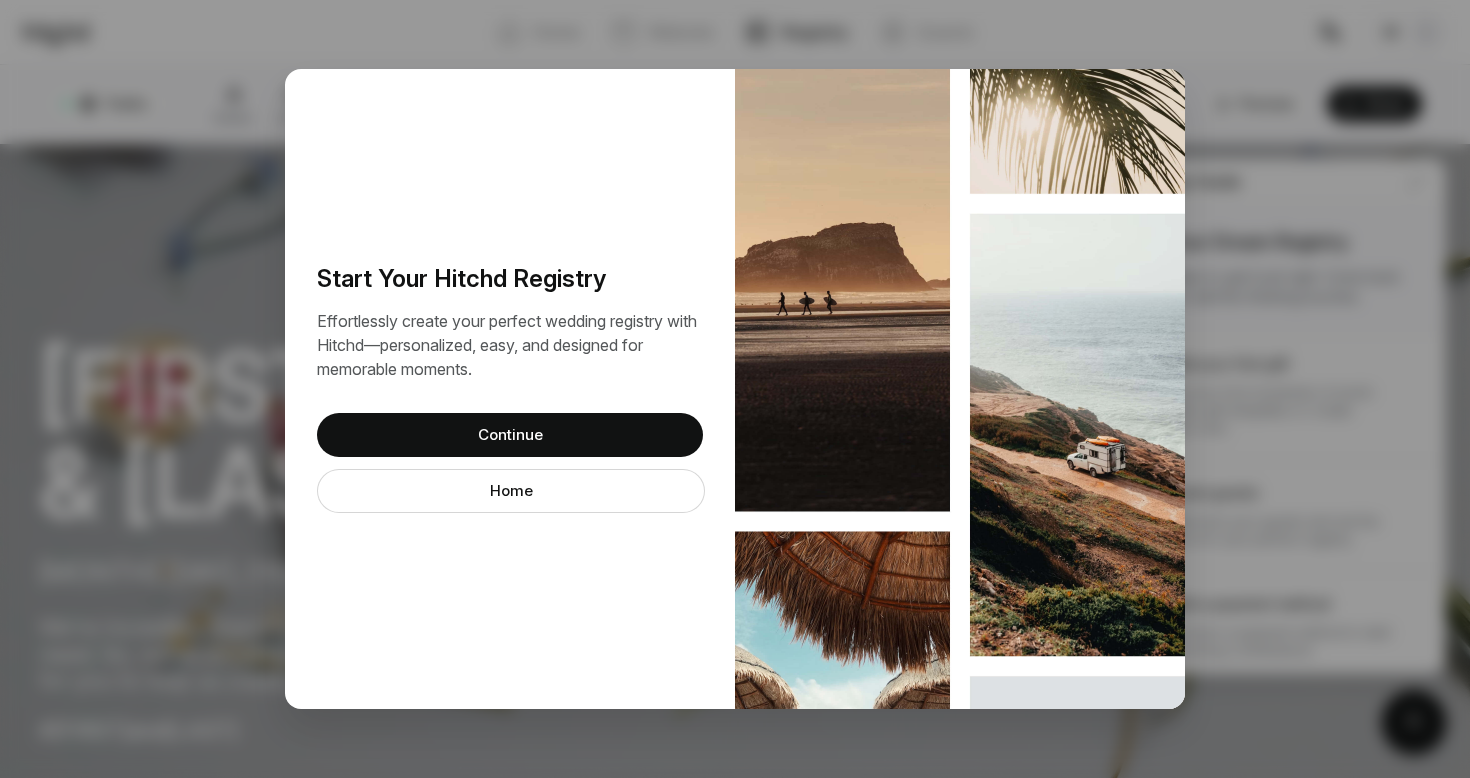 click on "Continue" at bounding box center [510, 435] 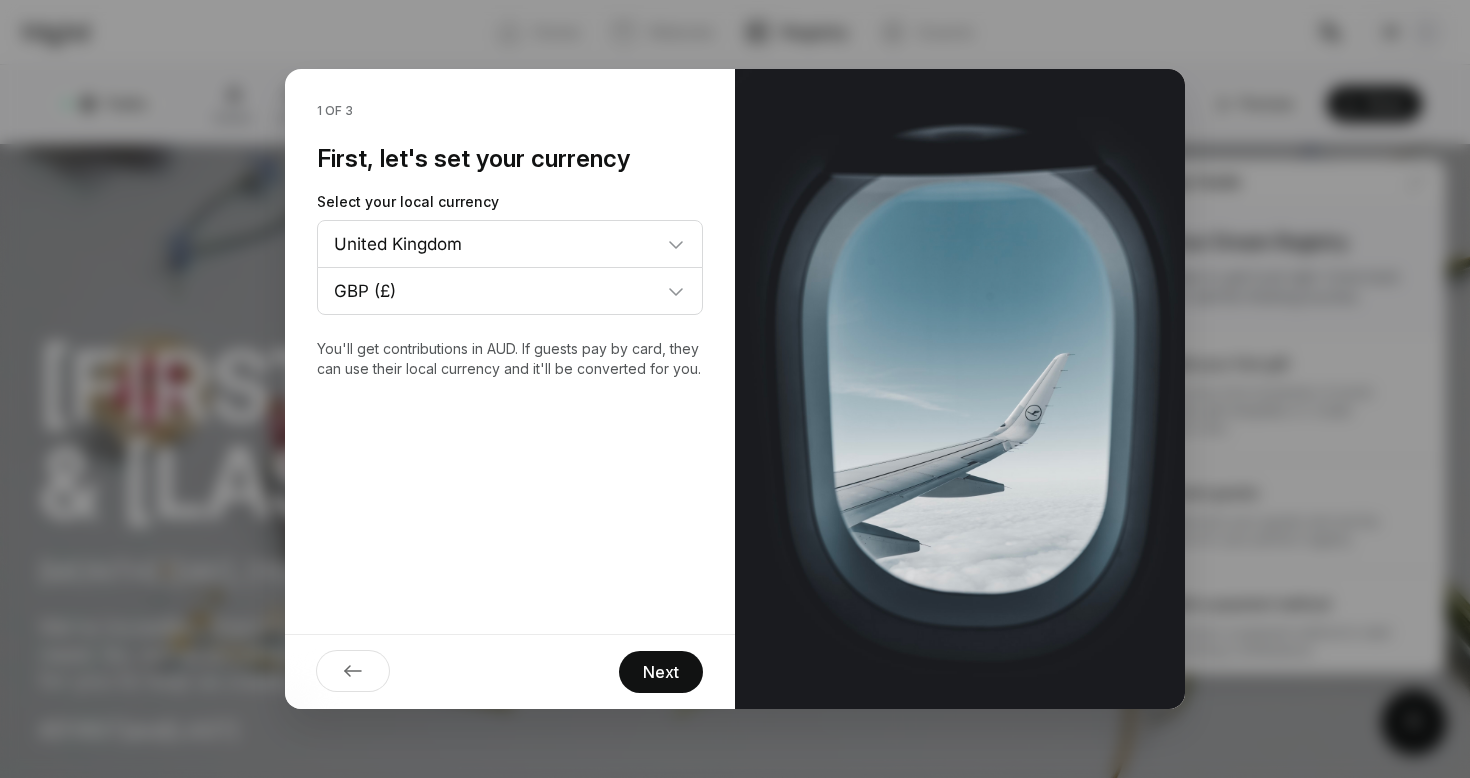 click on "Next" at bounding box center [661, 672] 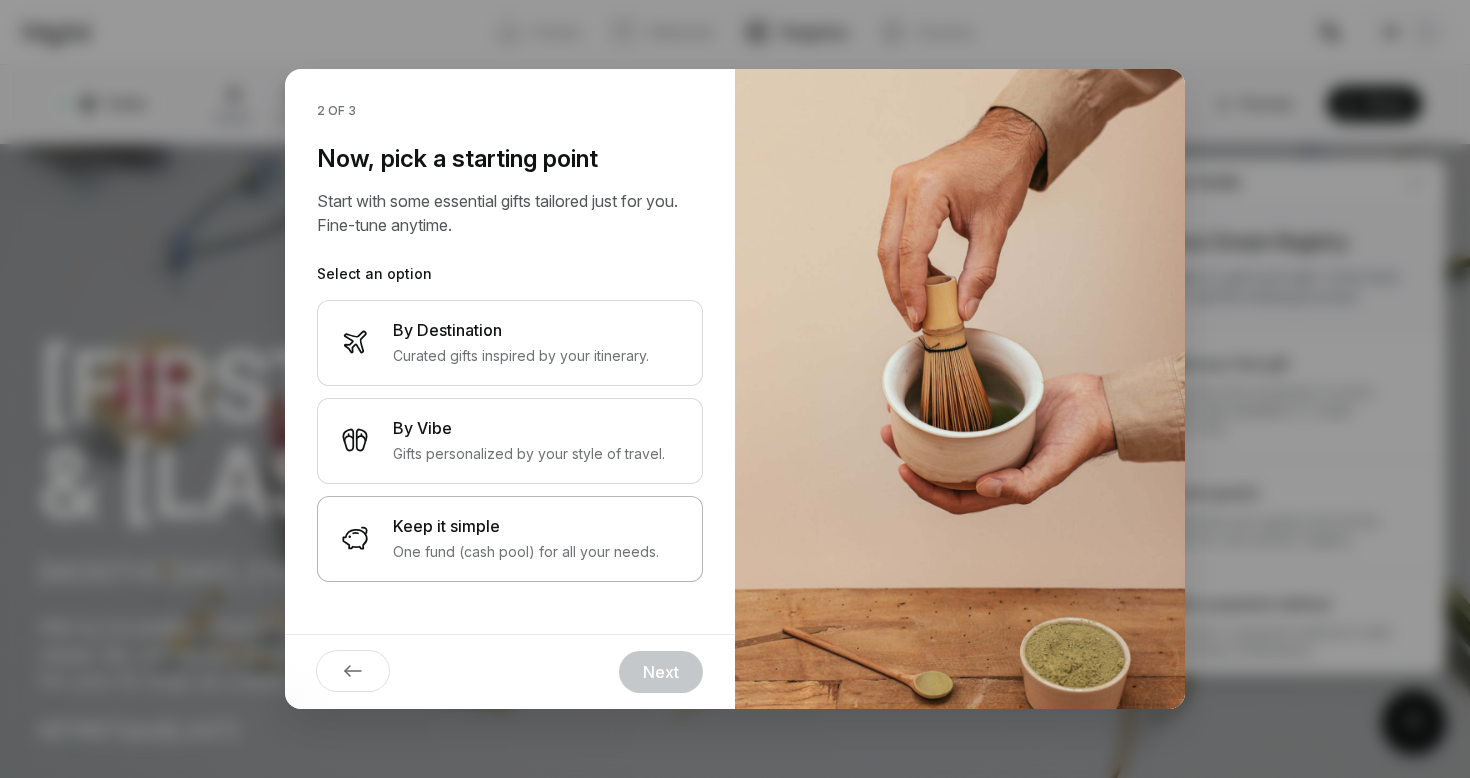 click on "Keep it simple
One fund (cash pool) for all your needs." at bounding box center (510, 539) 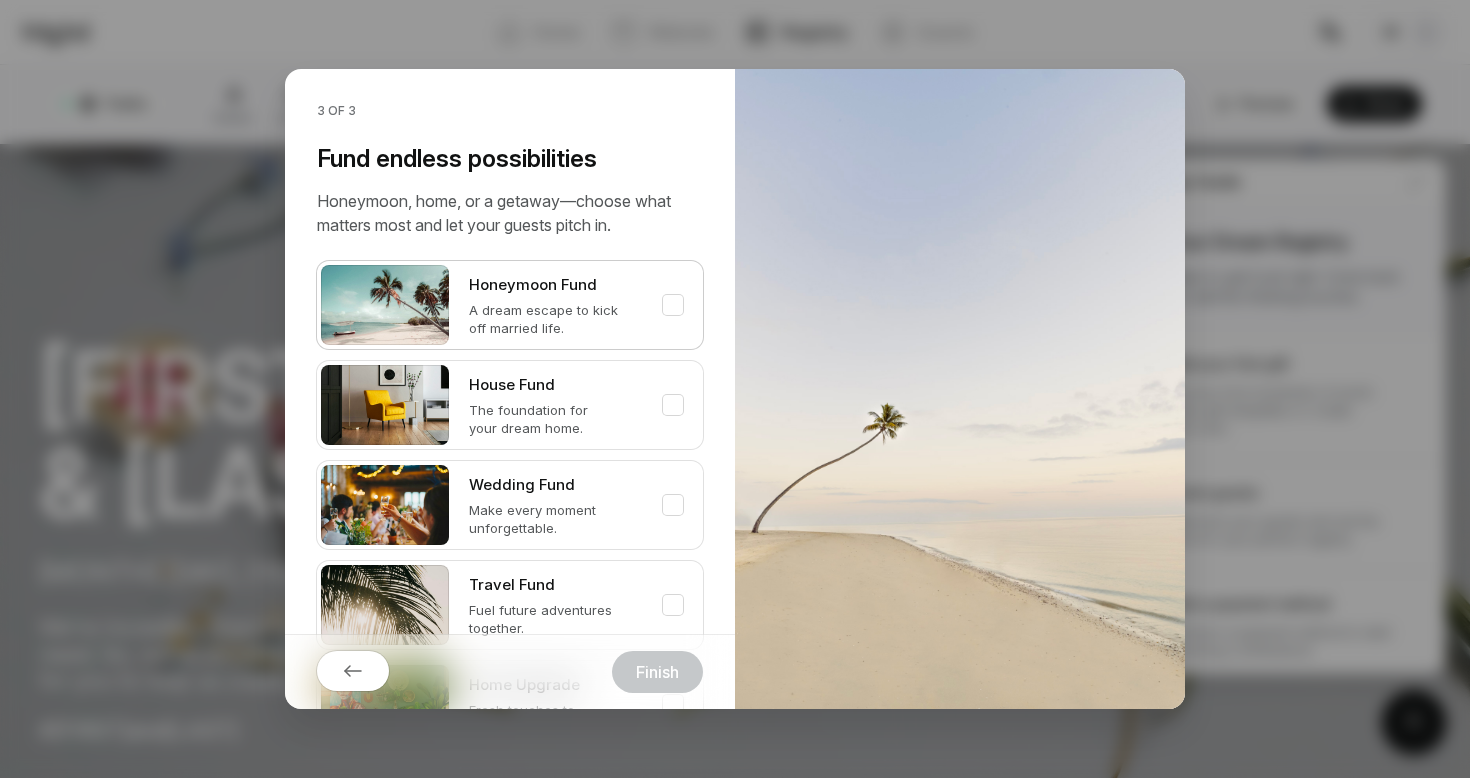 click on "A dream escape to kick off married life." at bounding box center (556, 319) 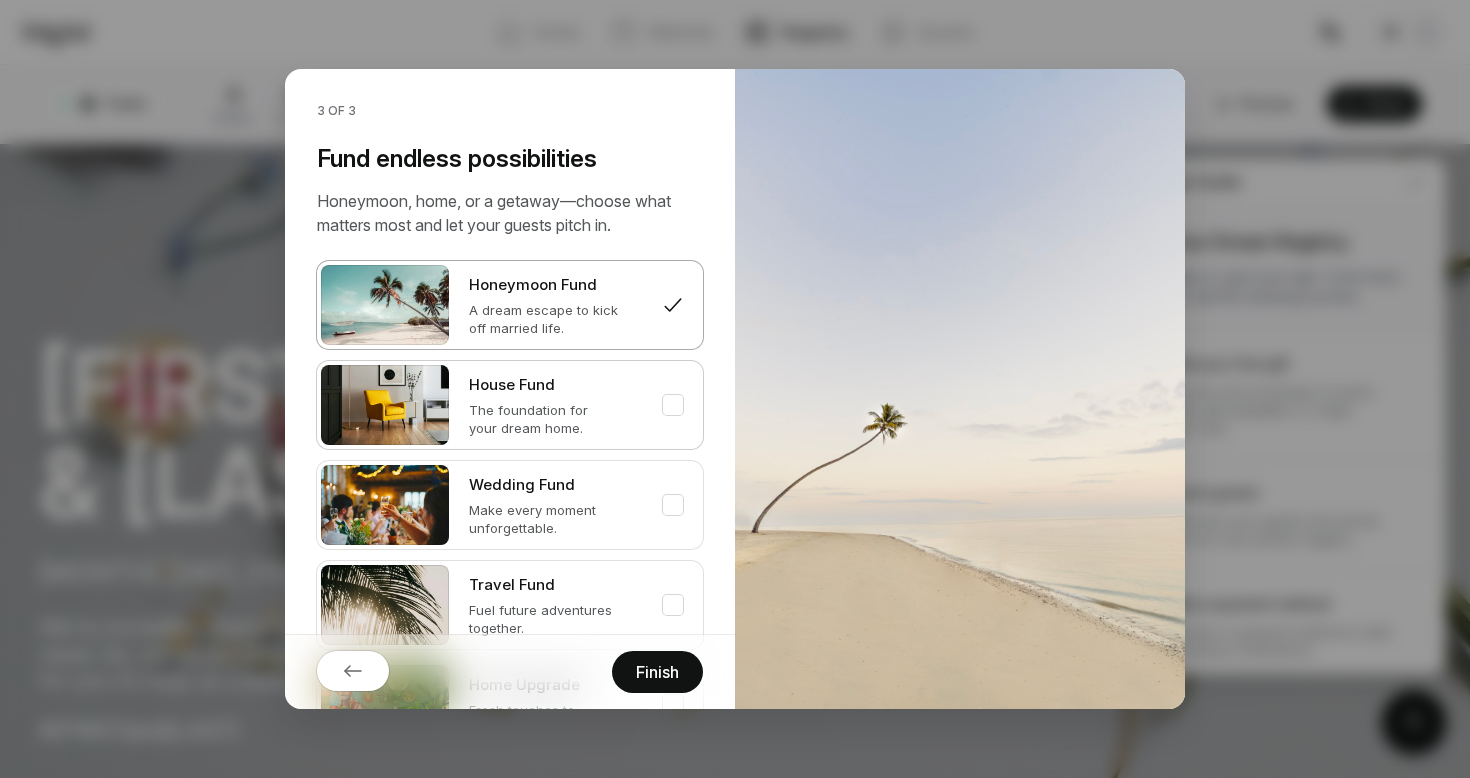 click on "The foundation for your dream home." at bounding box center (556, 319) 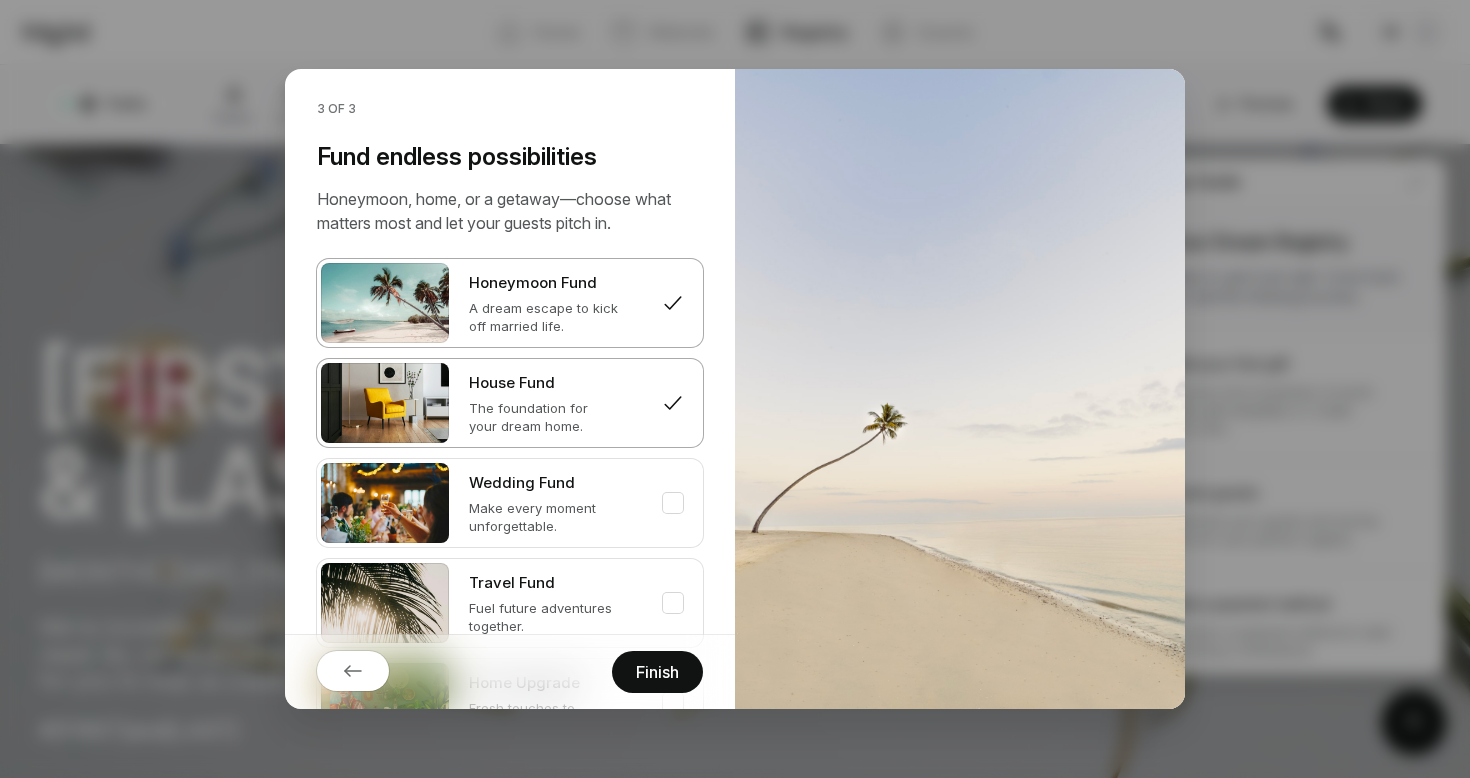 scroll, scrollTop: 0, scrollLeft: 0, axis: both 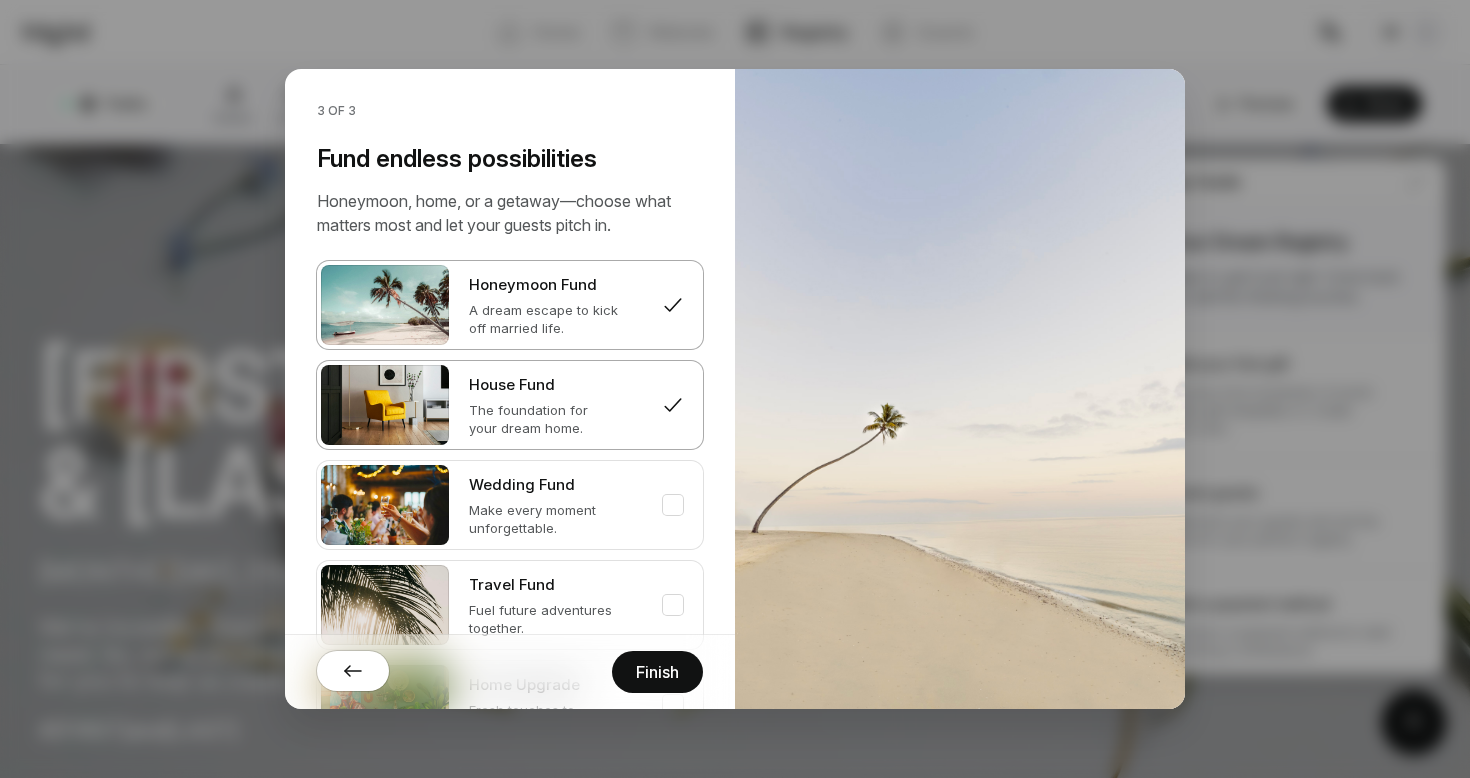 click at bounding box center [353, 671] 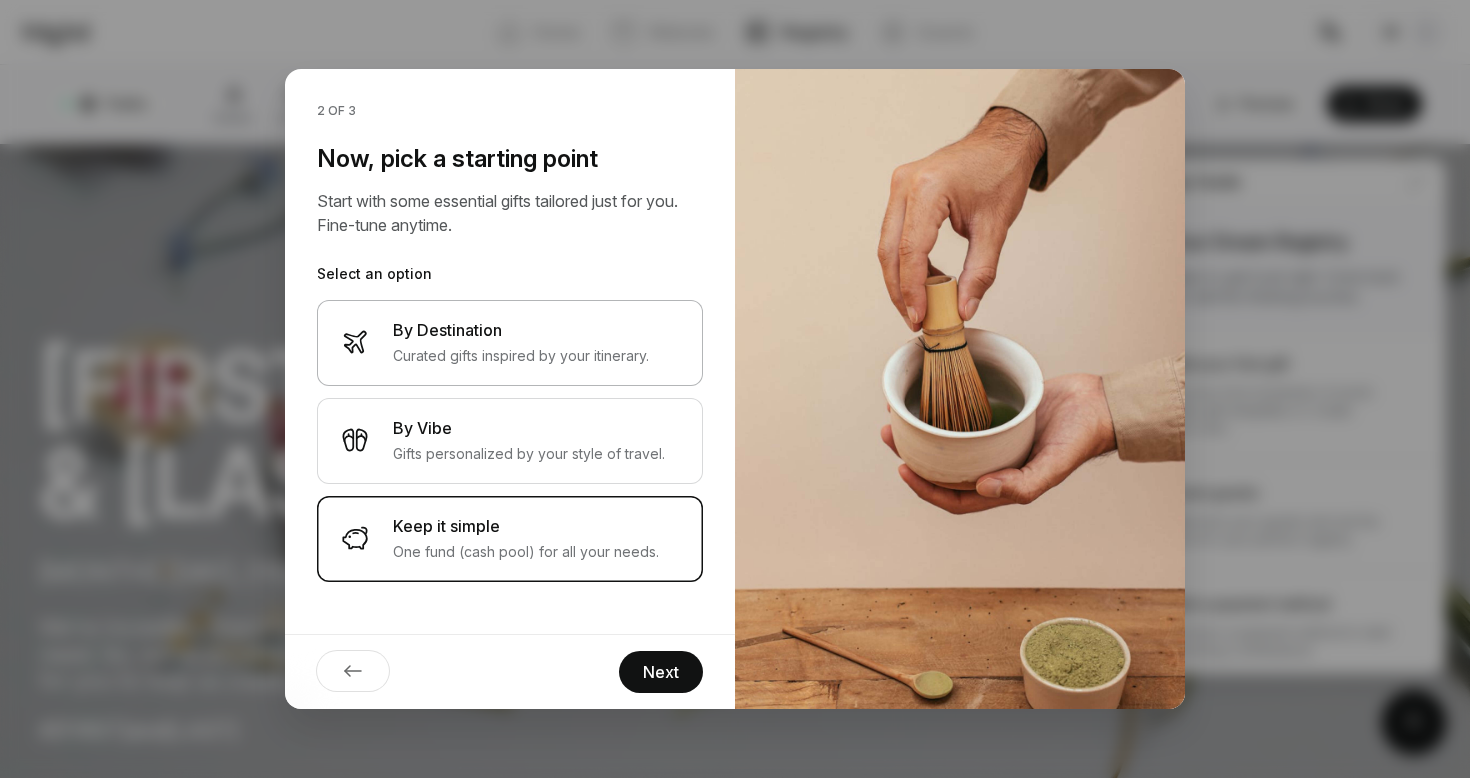click on "By Destination
Curated gifts inspired by your itinerary." at bounding box center (510, 343) 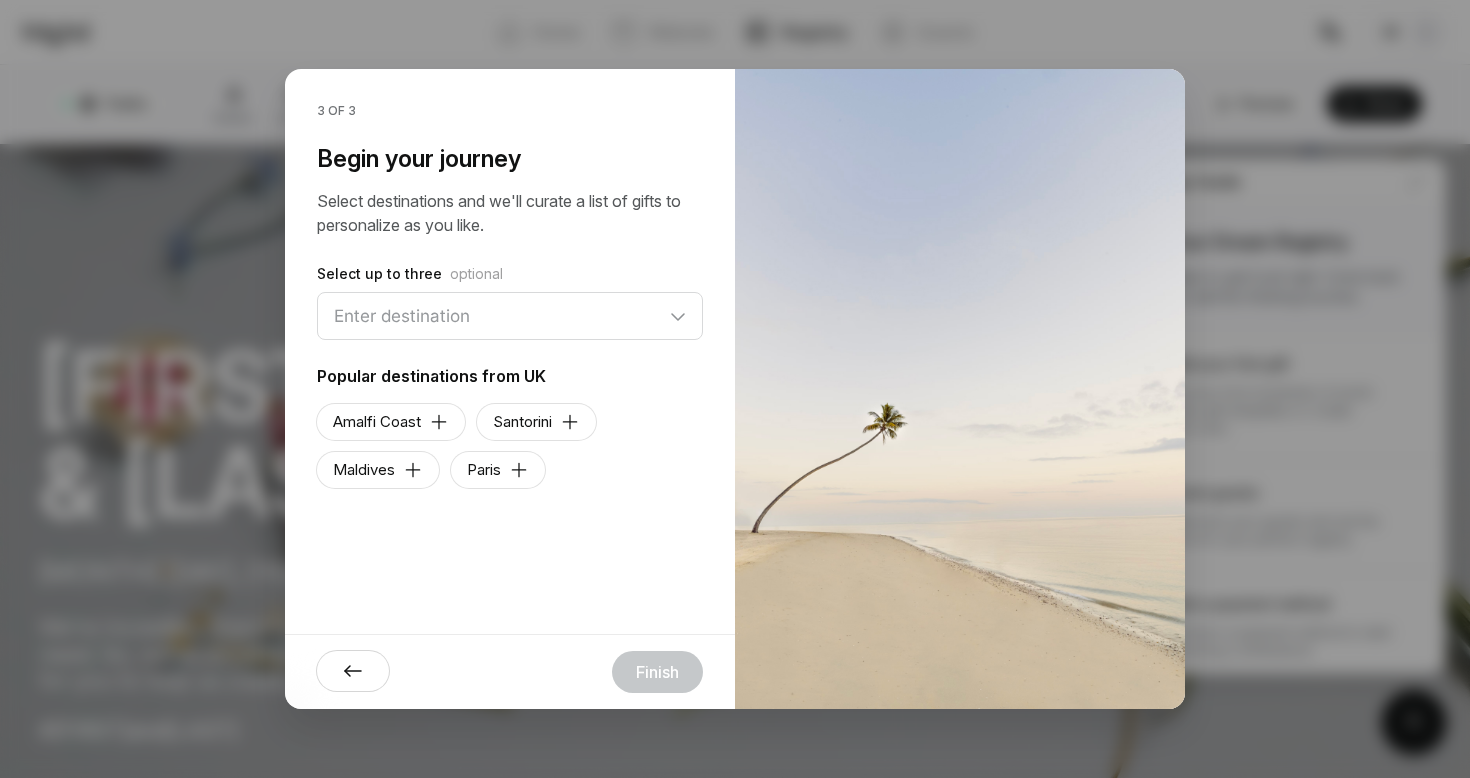 click at bounding box center [353, 671] 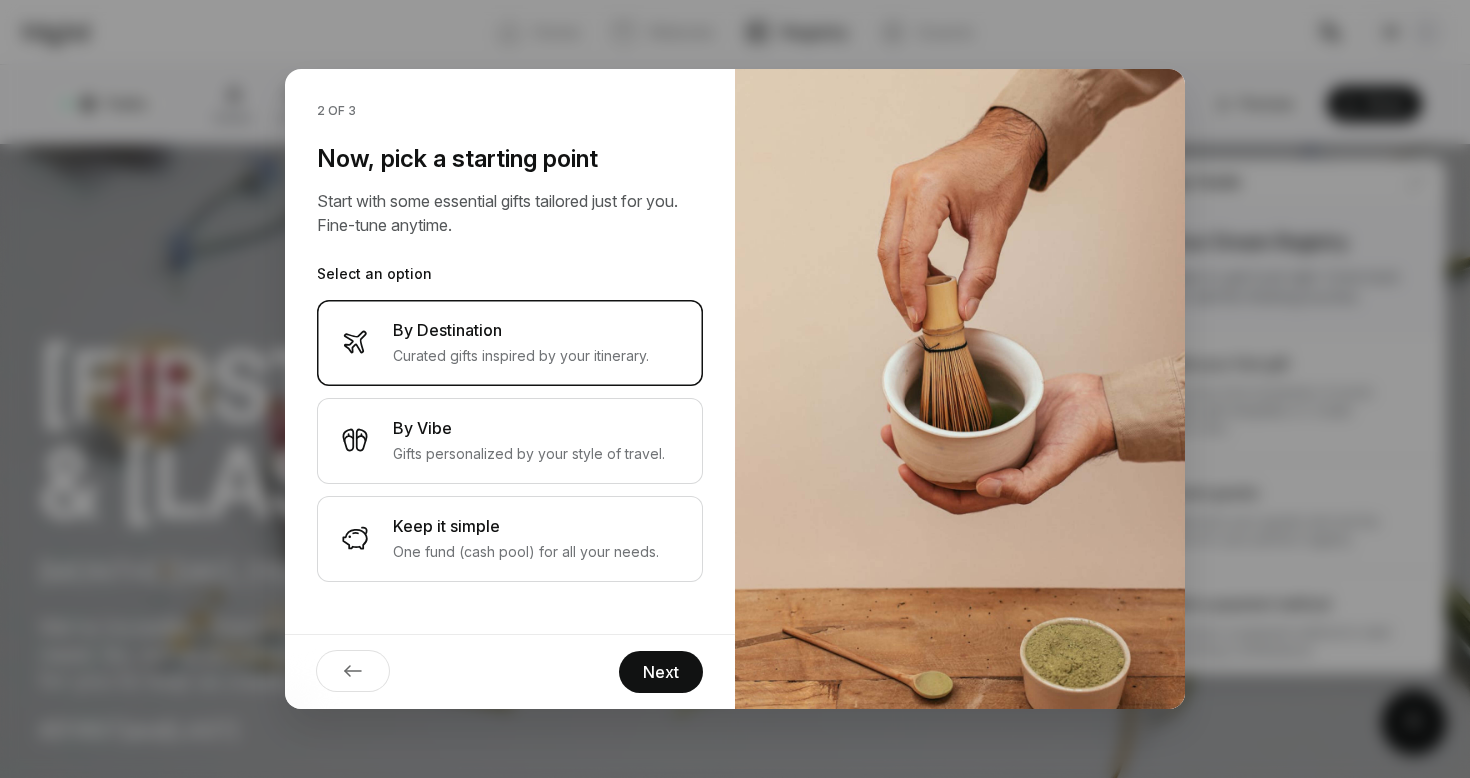 click at bounding box center (353, 671) 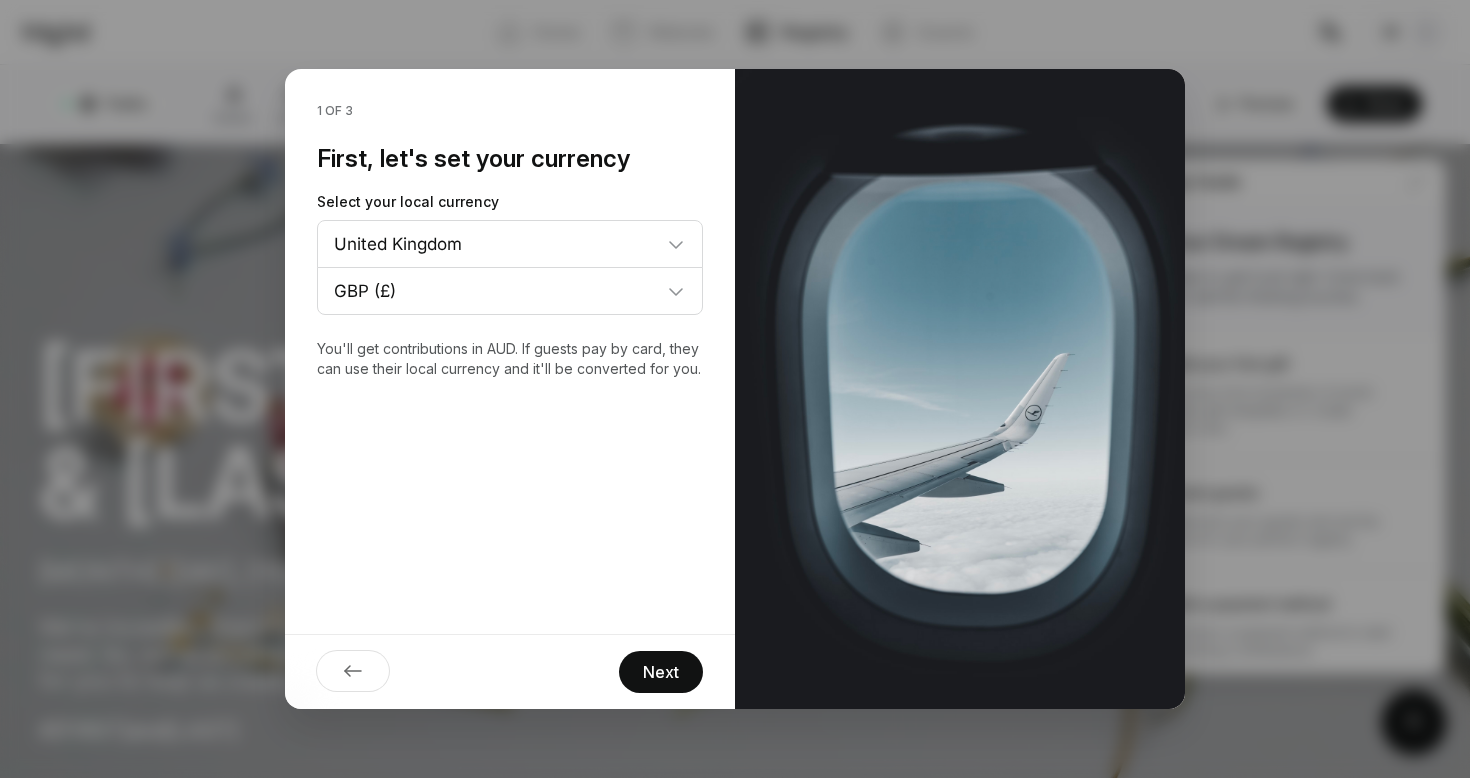click at bounding box center [353, 671] 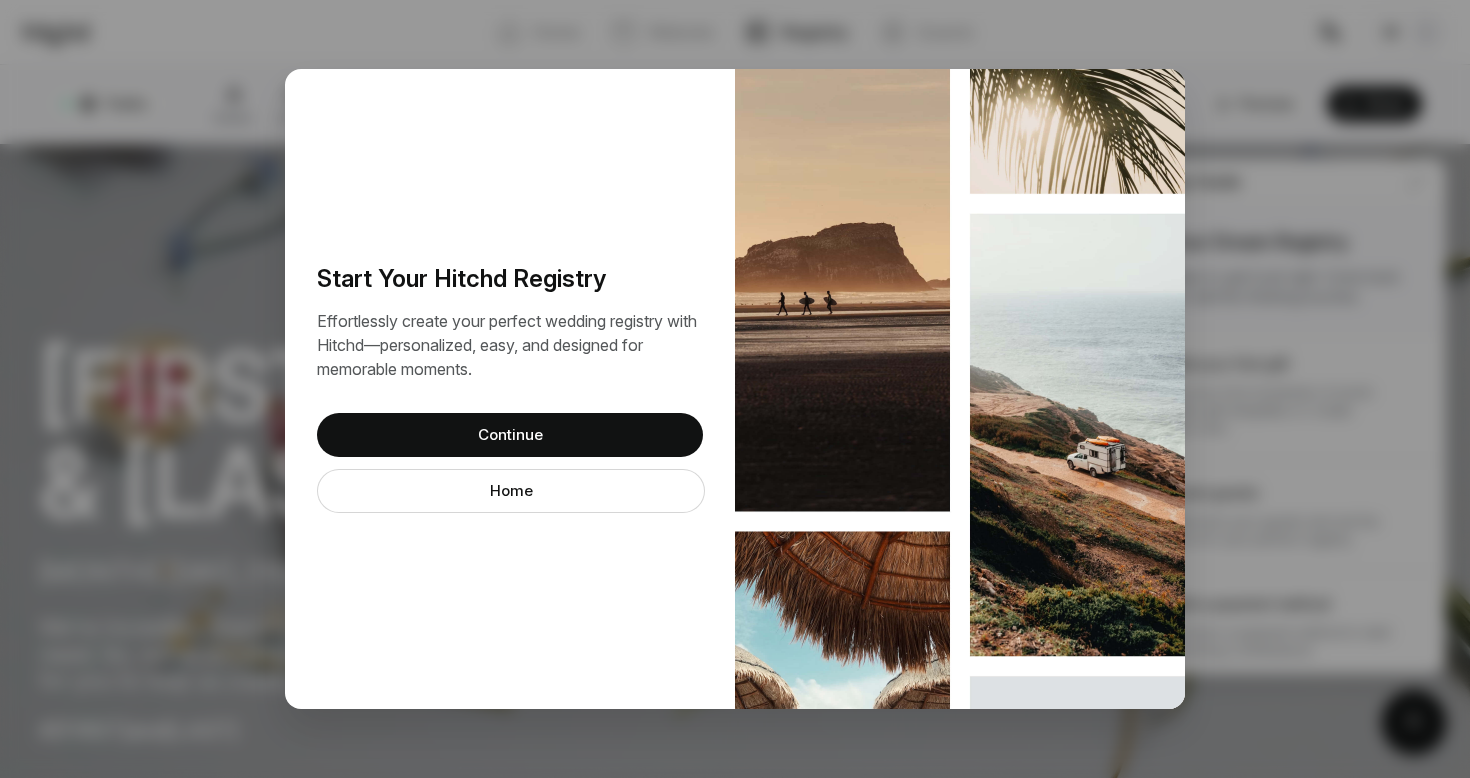 click on "Continue" at bounding box center [510, 435] 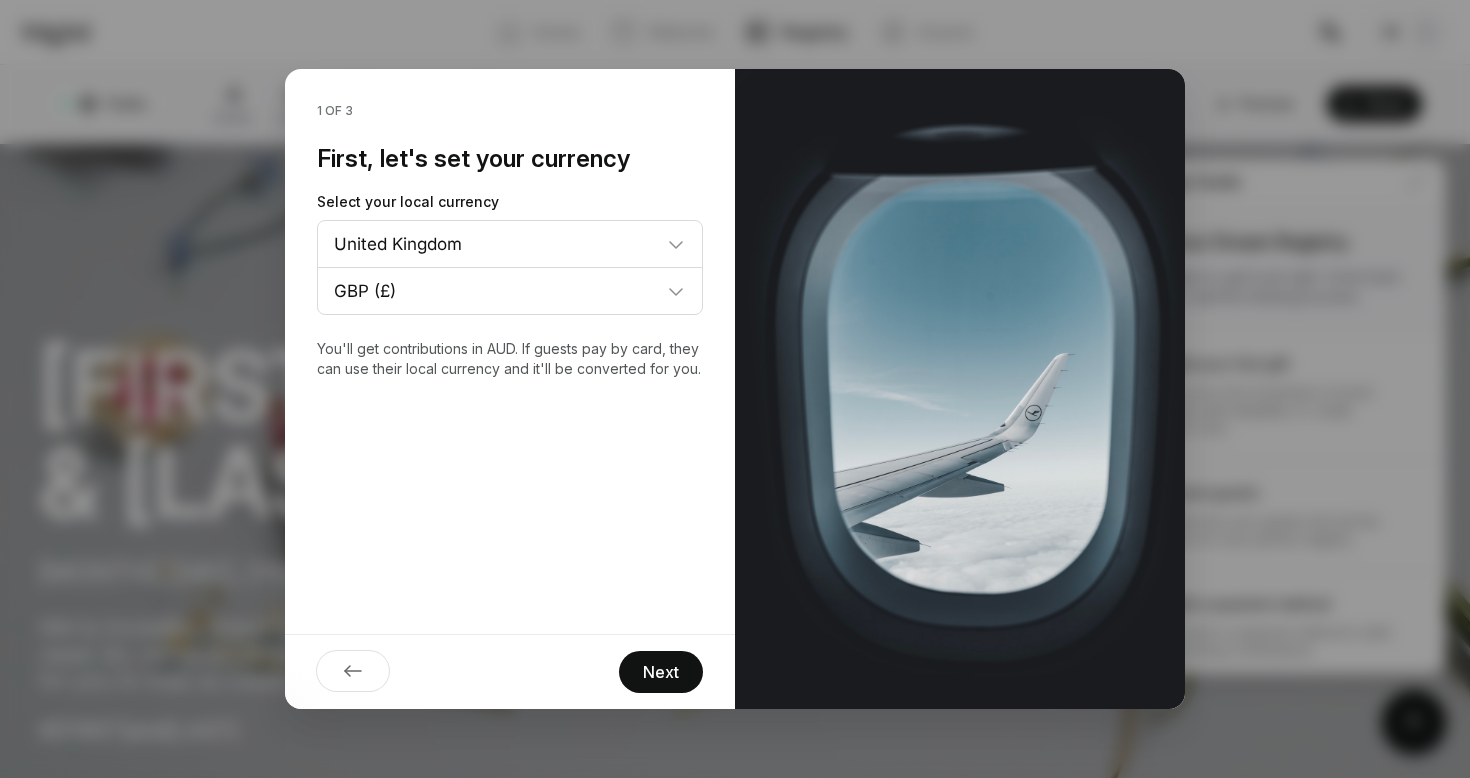 click on "Next" at bounding box center (661, 672) 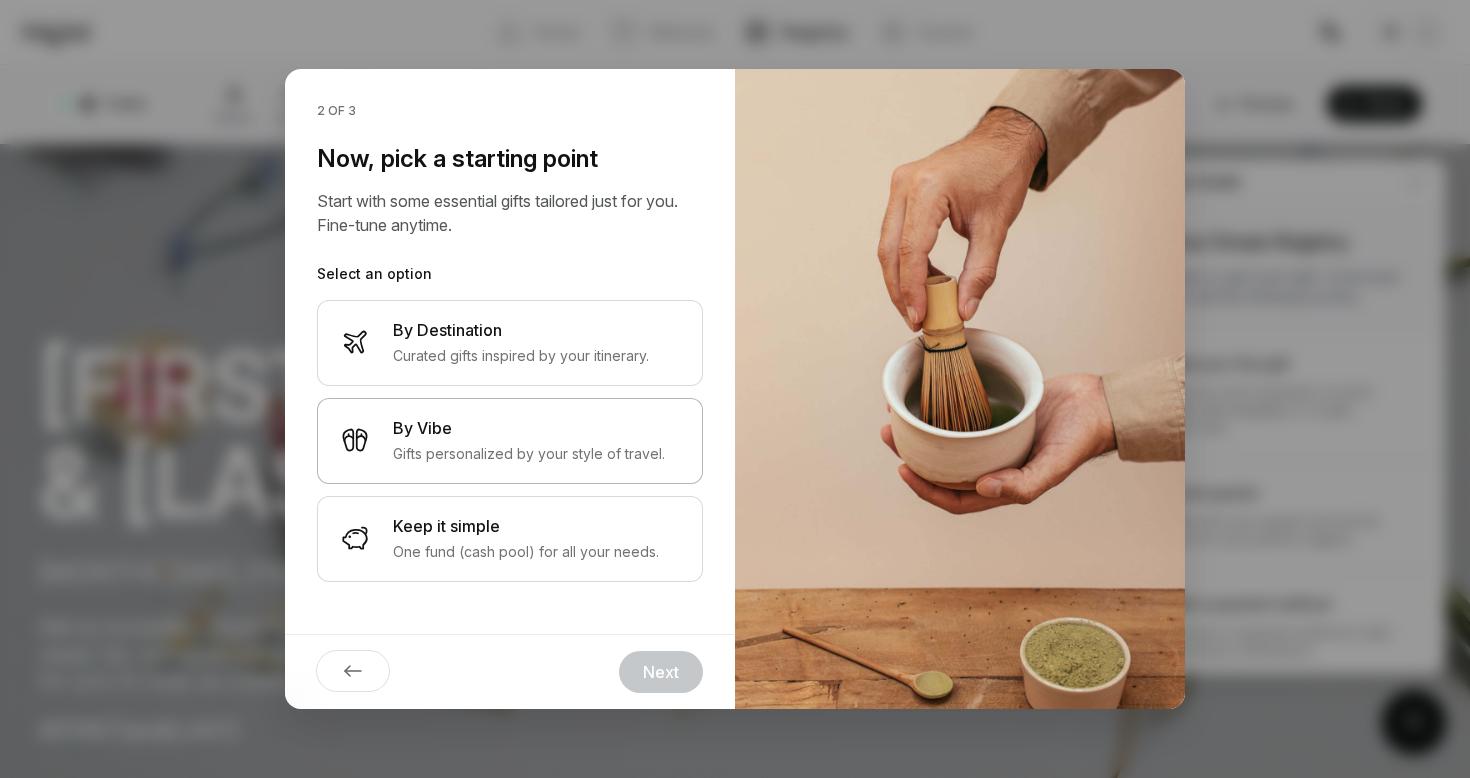 click on "By Vibe" at bounding box center (521, 330) 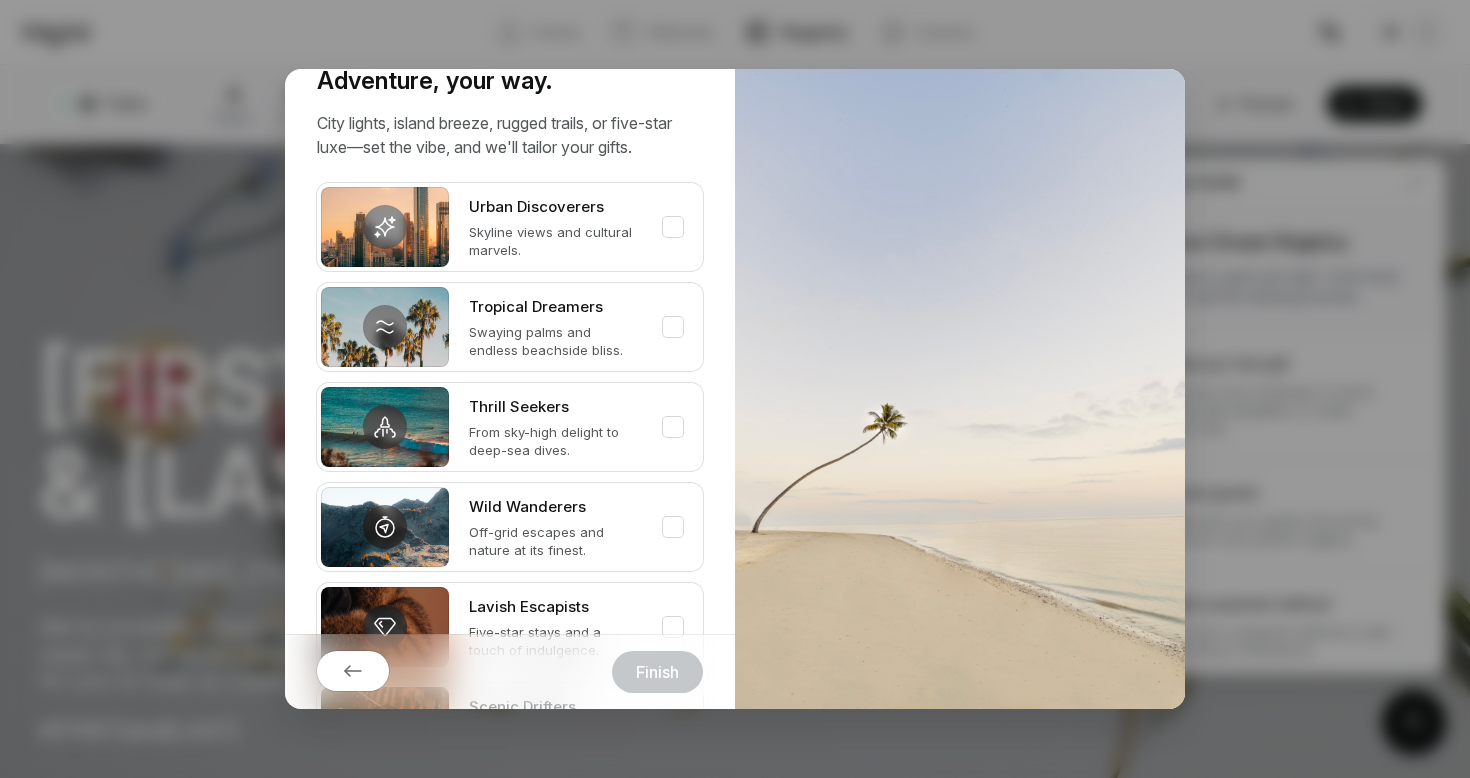 scroll, scrollTop: 0, scrollLeft: 0, axis: both 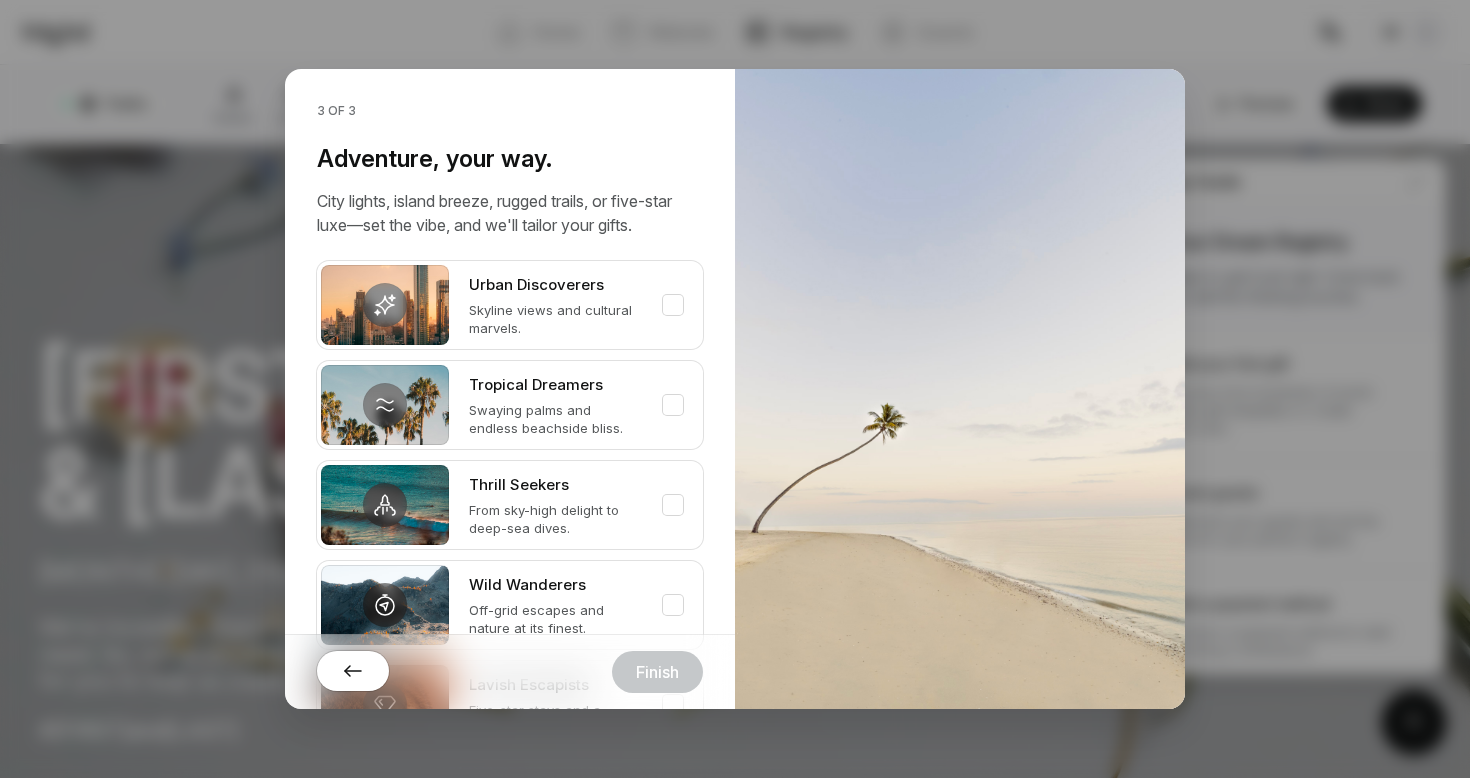 click at bounding box center (353, 671) 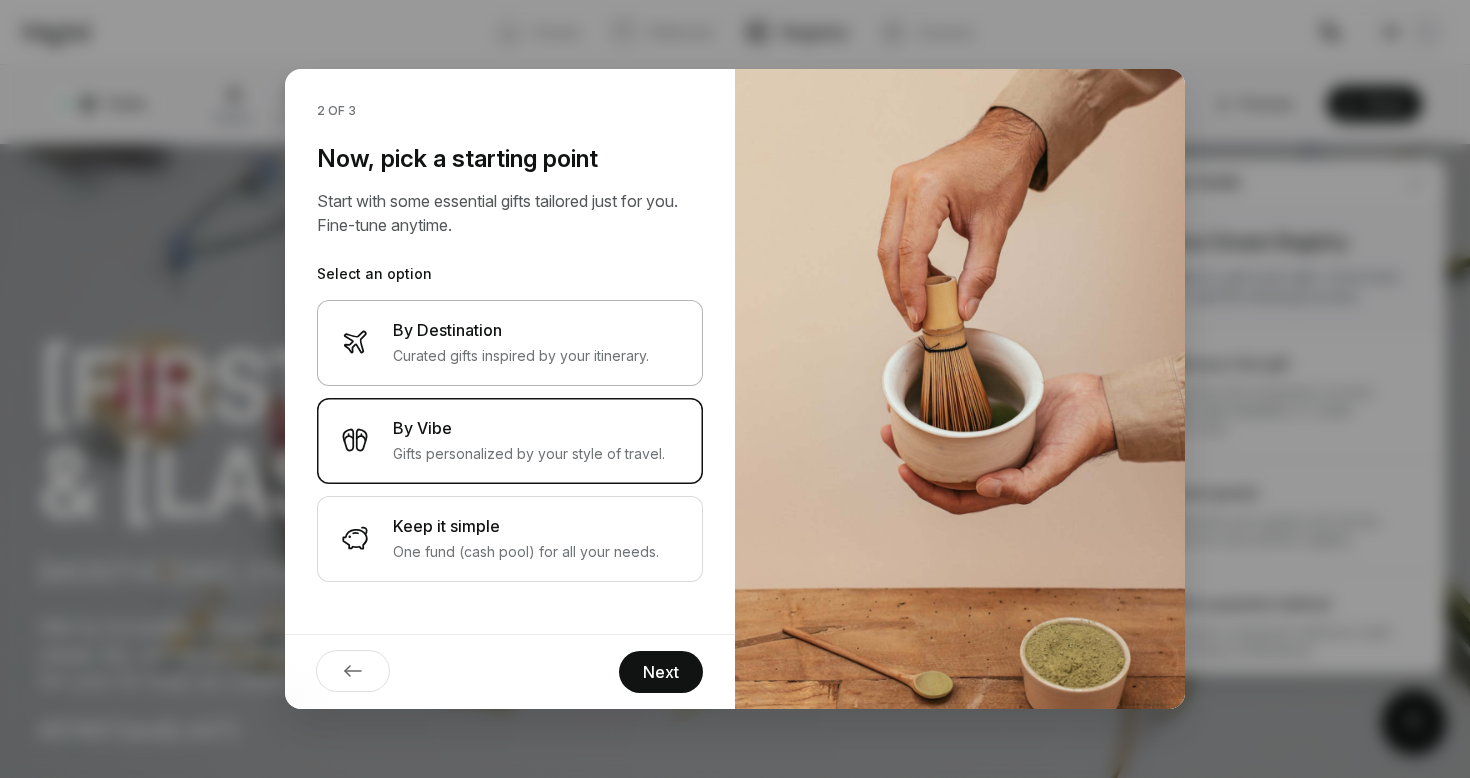 click on "Curated gifts inspired by your itinerary." at bounding box center (521, 356) 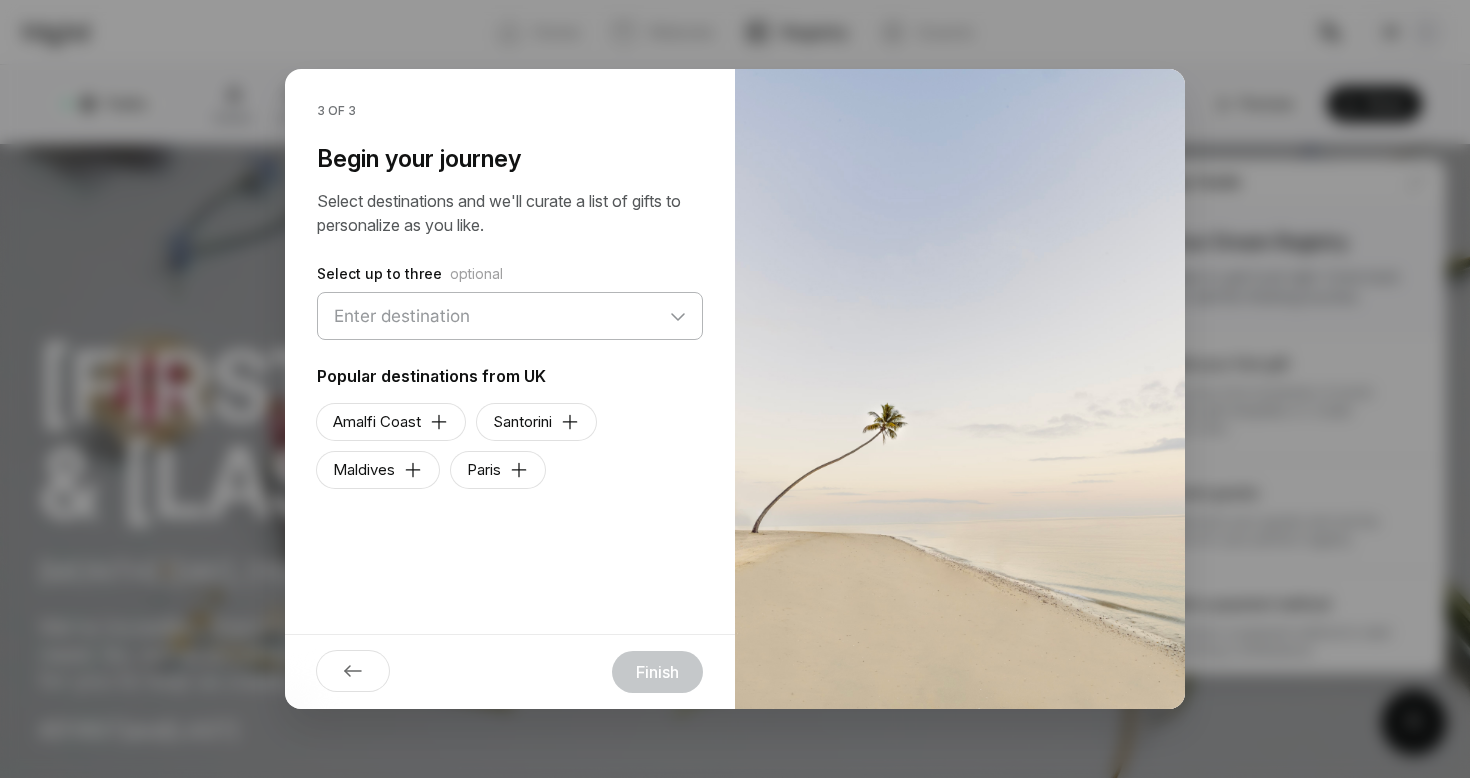 click at bounding box center [510, 316] 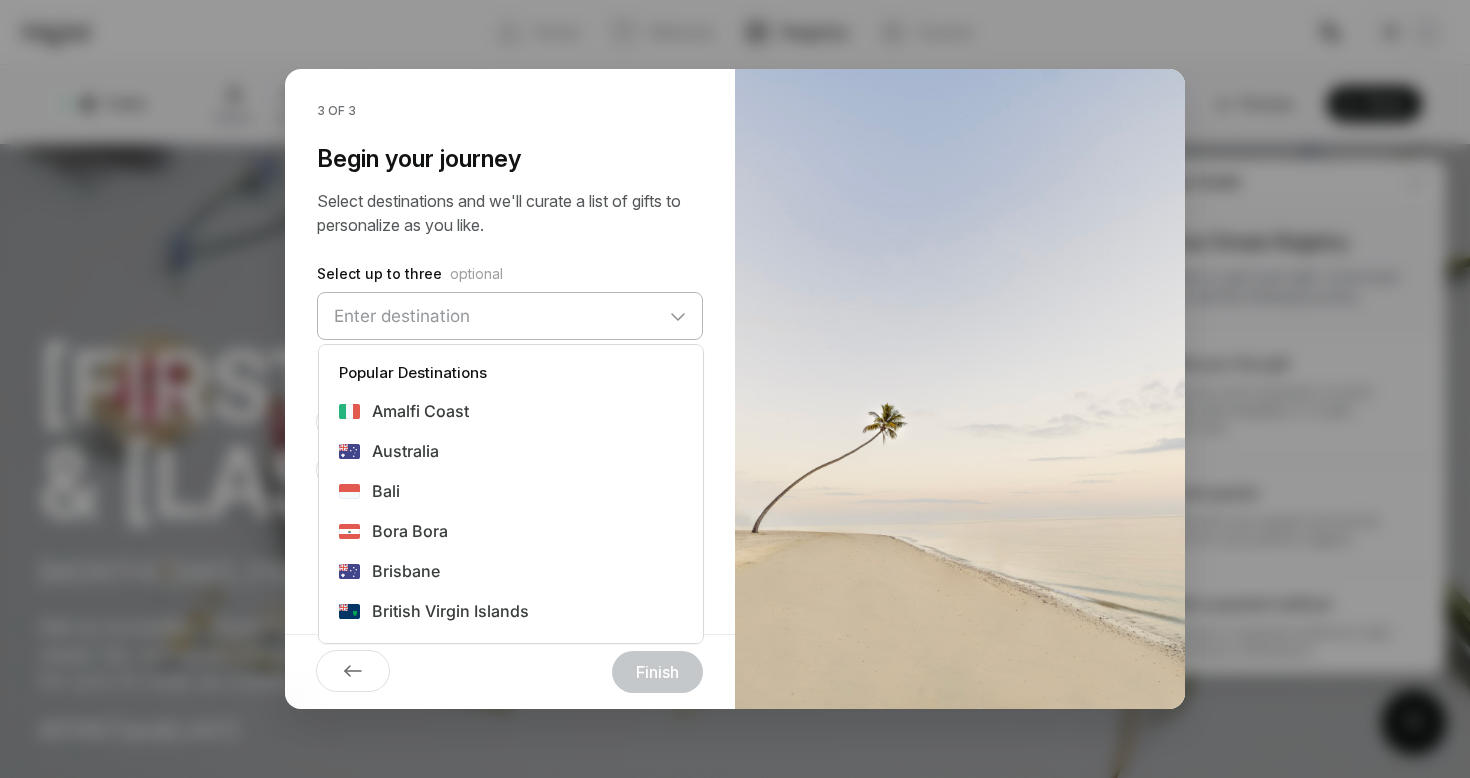 click at bounding box center (510, 316) 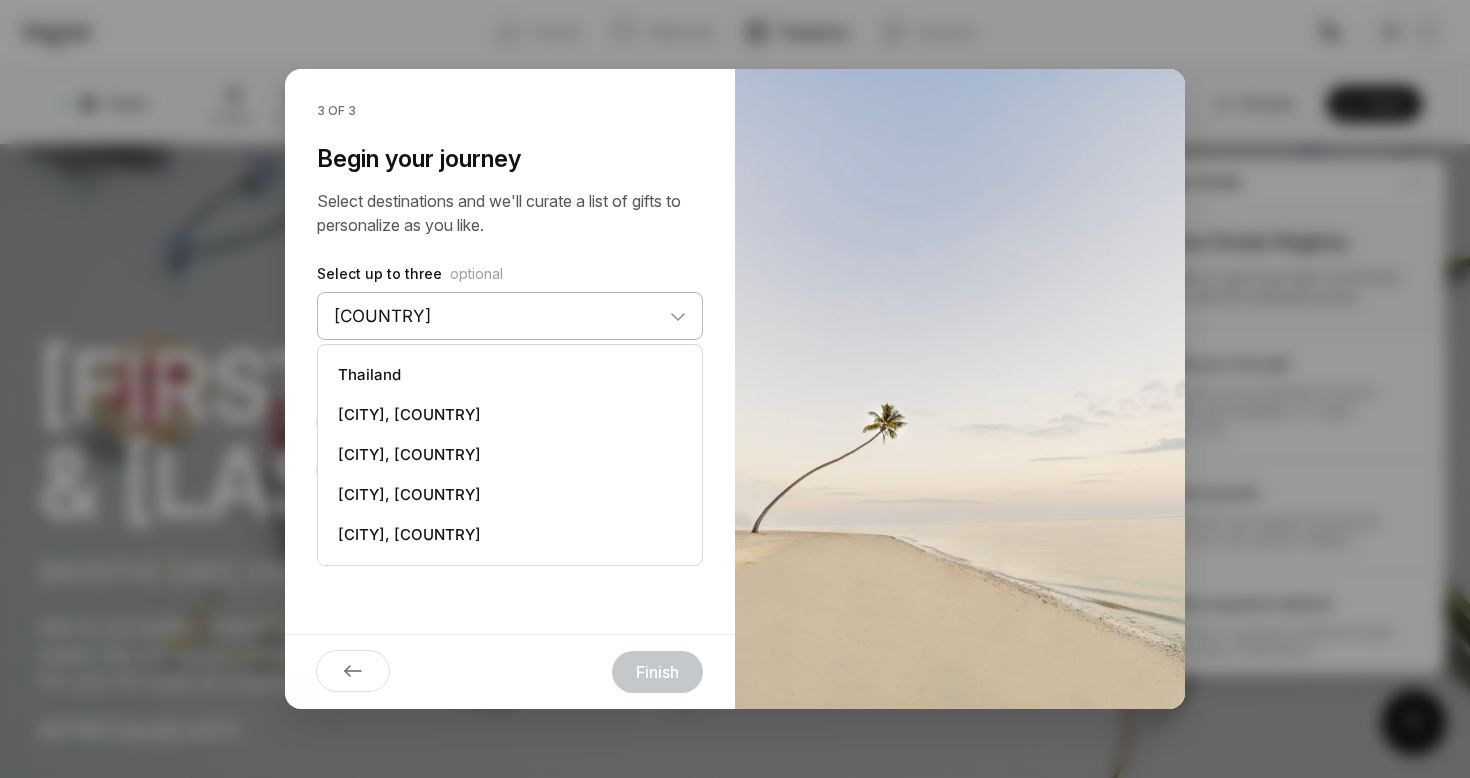 type on "[COUNTRY]" 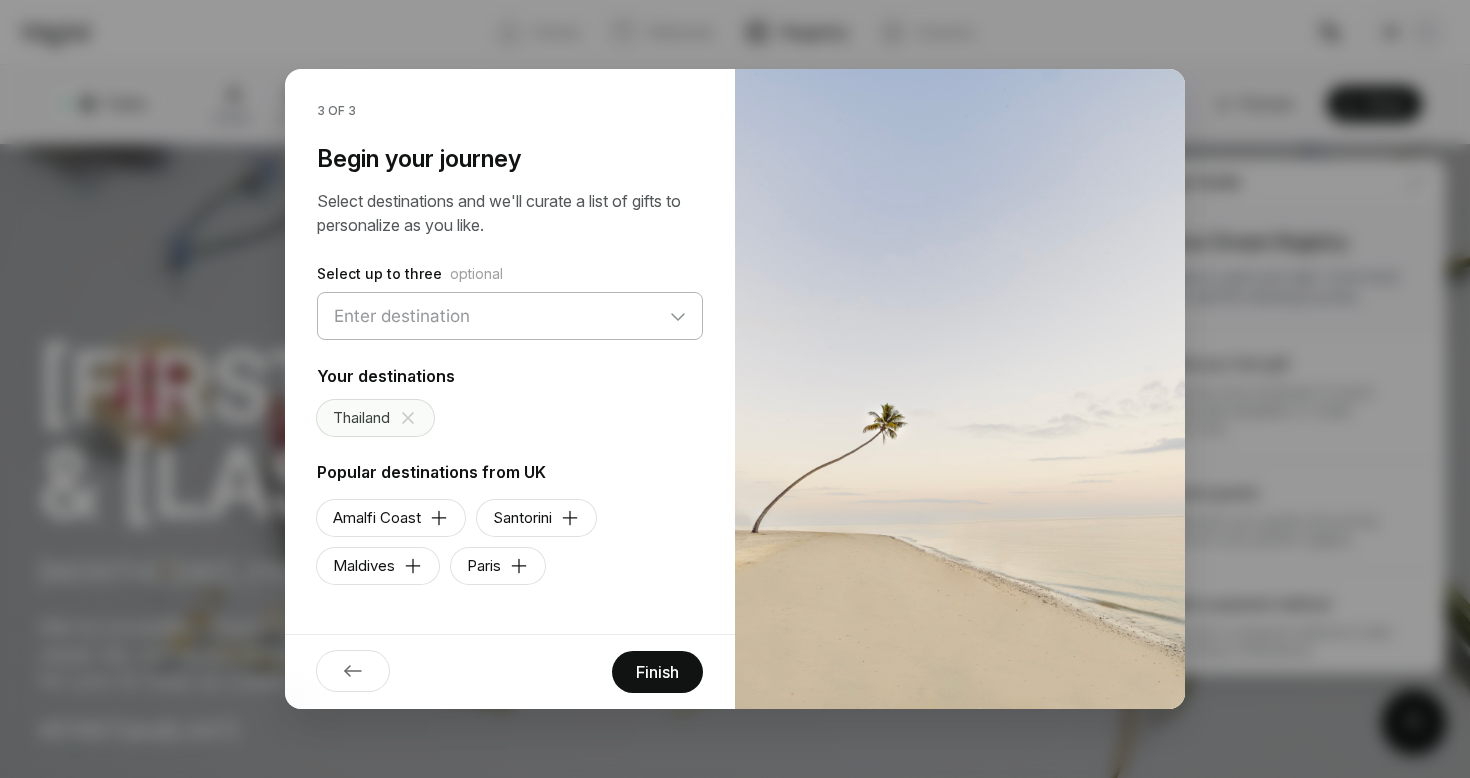 click on "Finish" at bounding box center (657, 672) 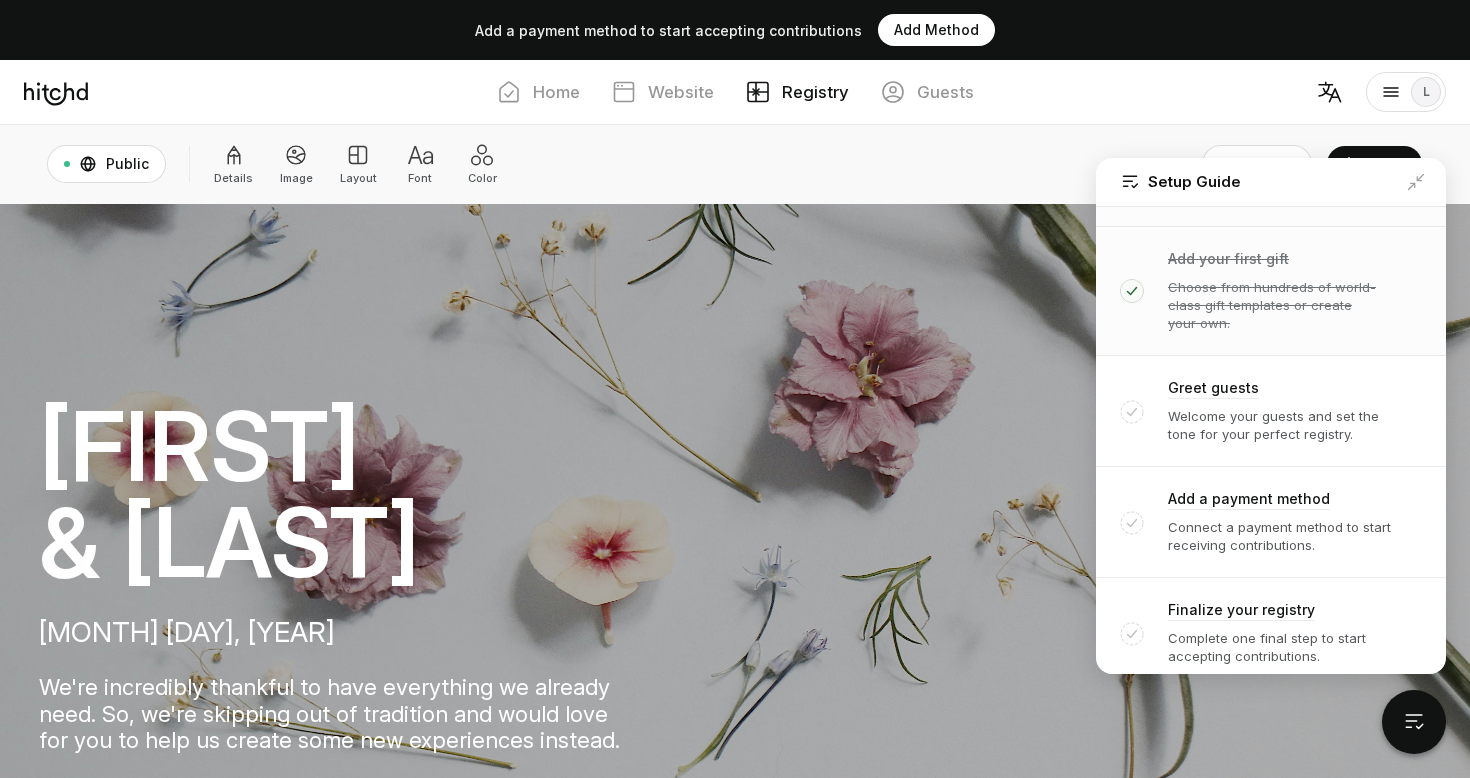 scroll, scrollTop: 109, scrollLeft: 0, axis: vertical 